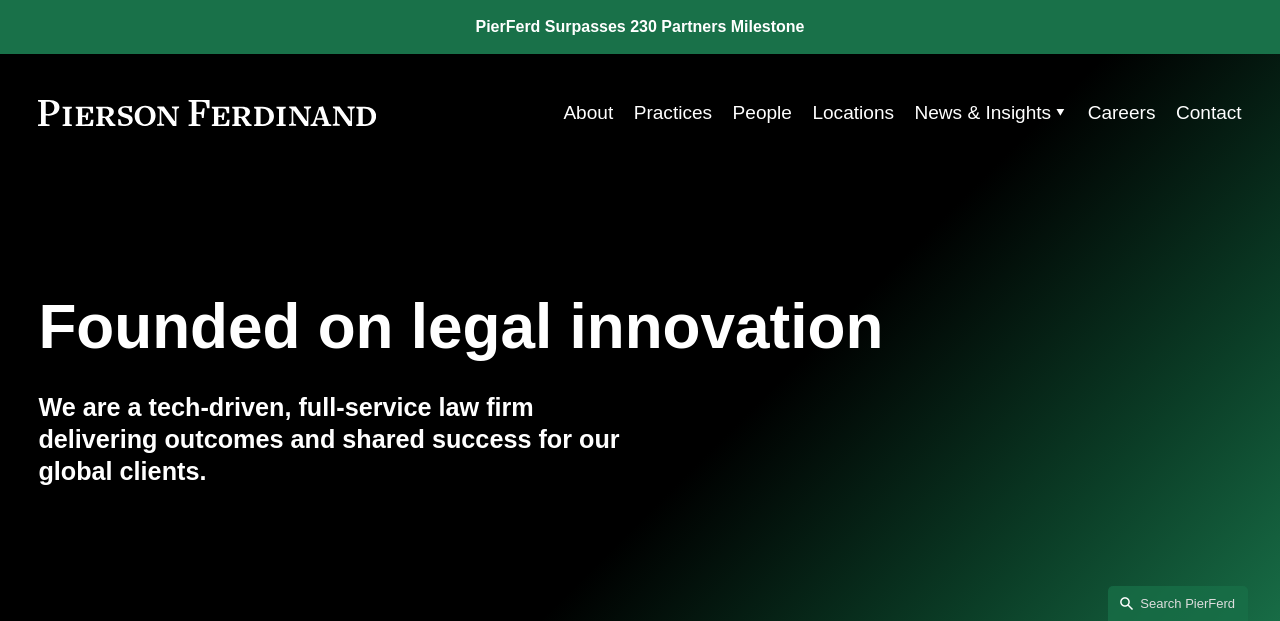 scroll, scrollTop: 0, scrollLeft: 0, axis: both 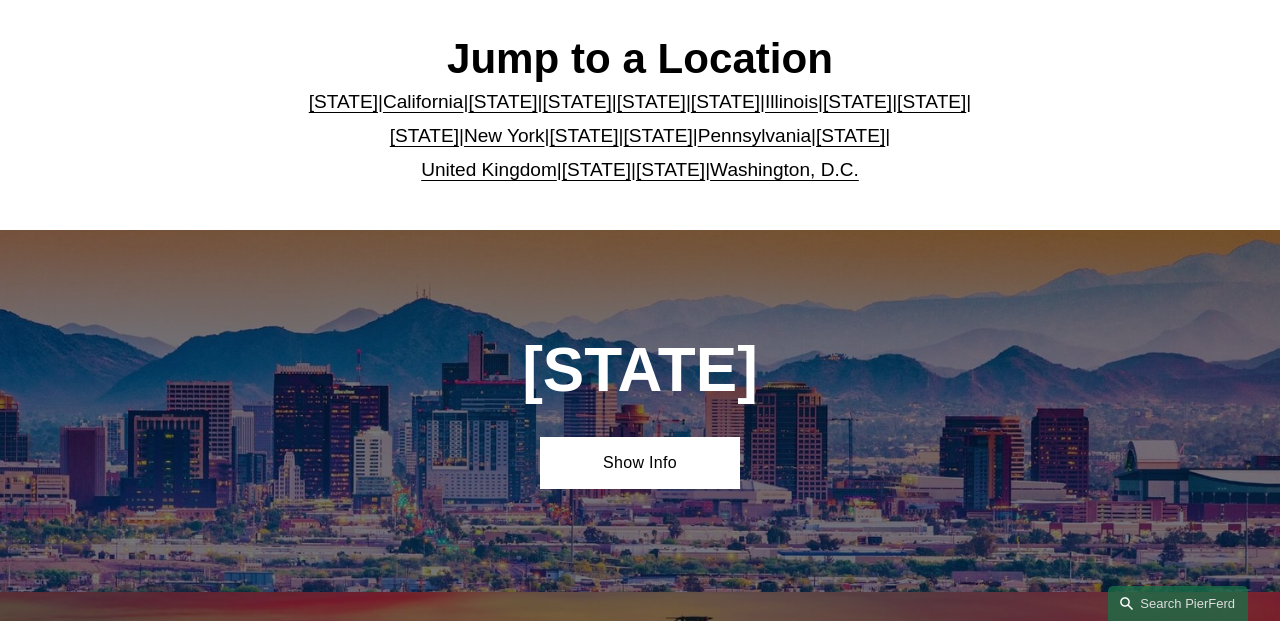 click on "New York" at bounding box center (504, 135) 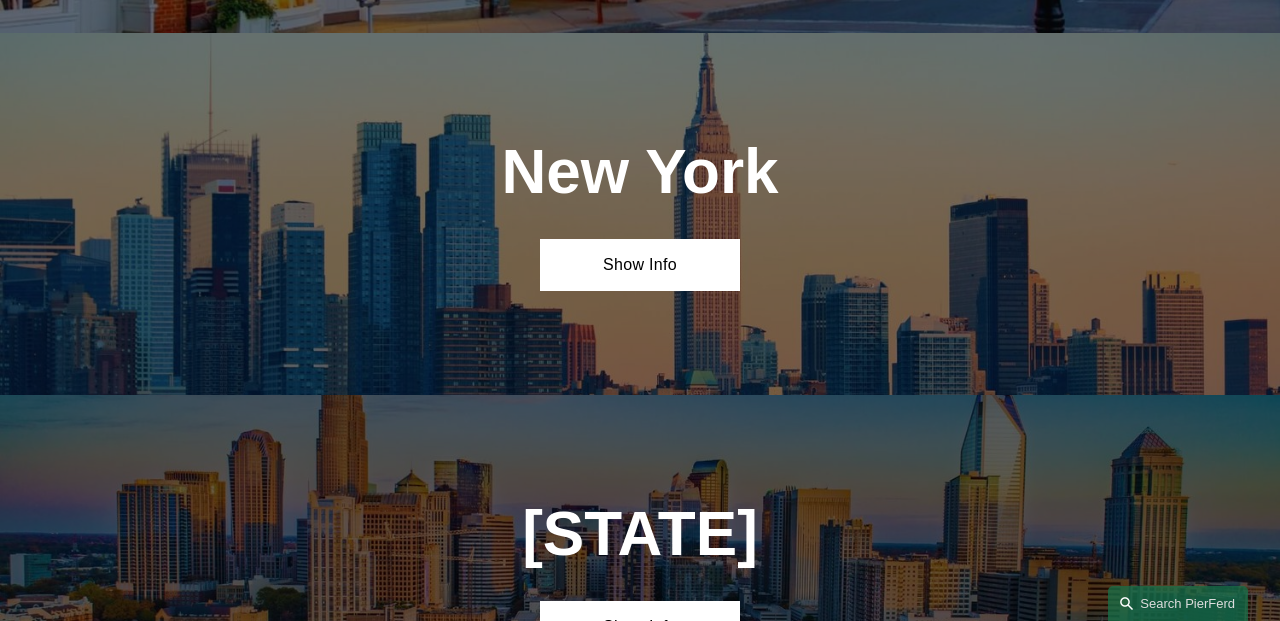 scroll, scrollTop: 4410, scrollLeft: 0, axis: vertical 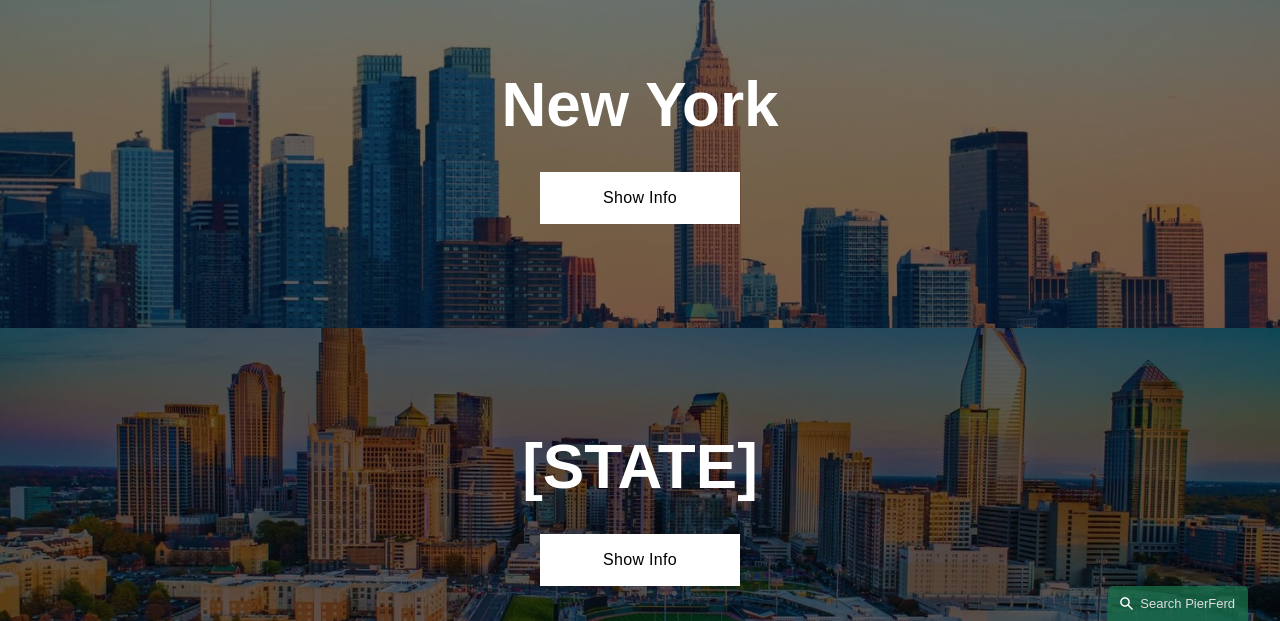 click on "[CITY]" at bounding box center [640, 147] 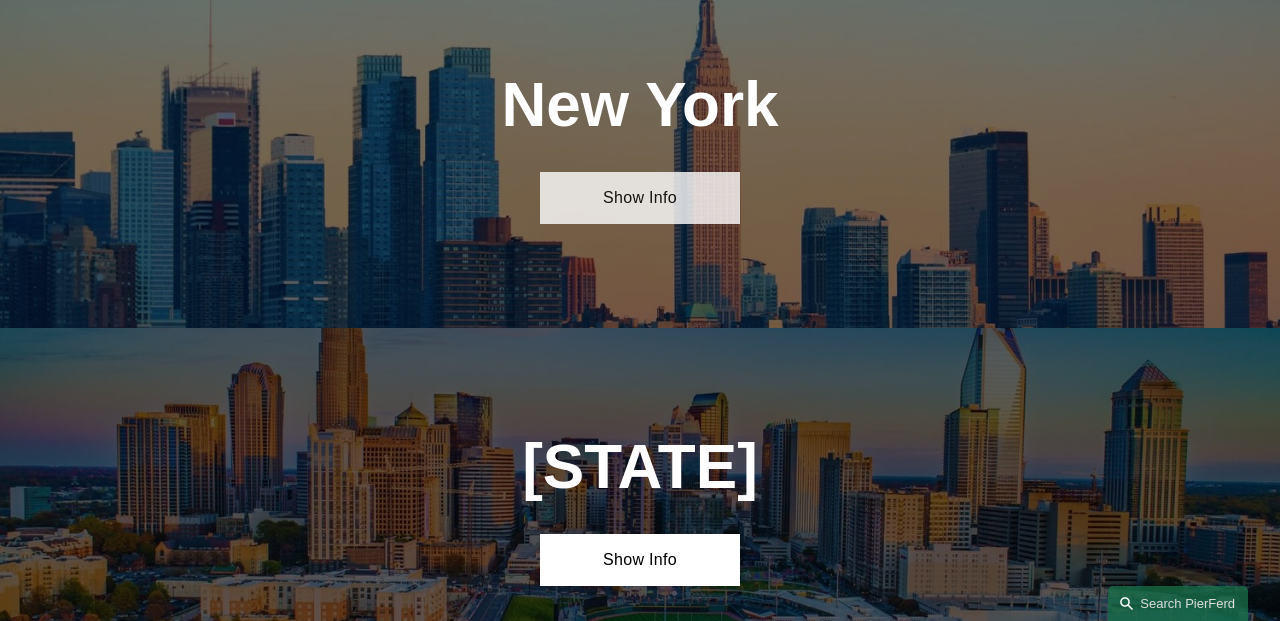 click on "Show Info" at bounding box center [640, 198] 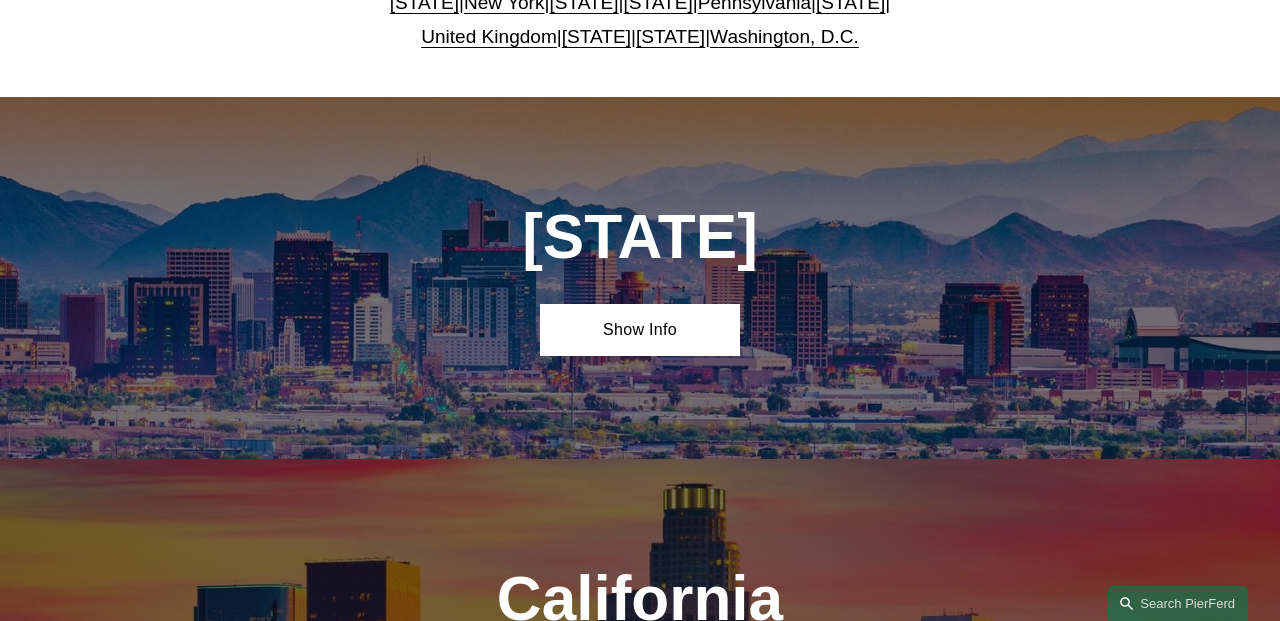 scroll, scrollTop: 0, scrollLeft: 0, axis: both 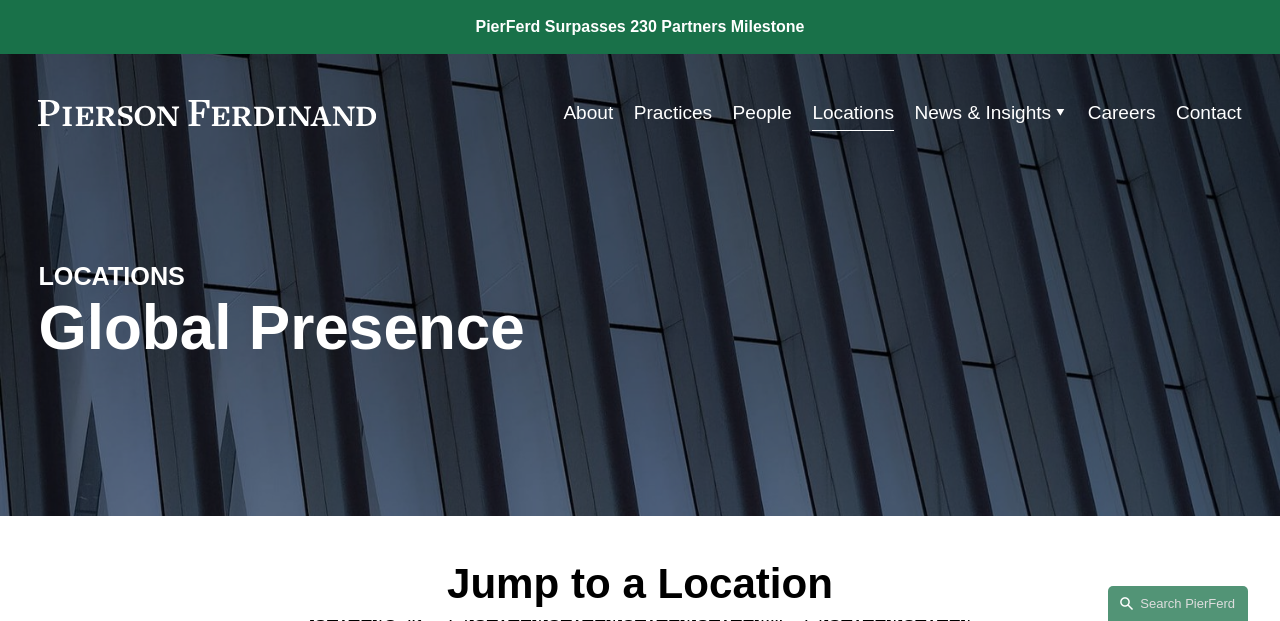 click on "People" at bounding box center [762, 113] 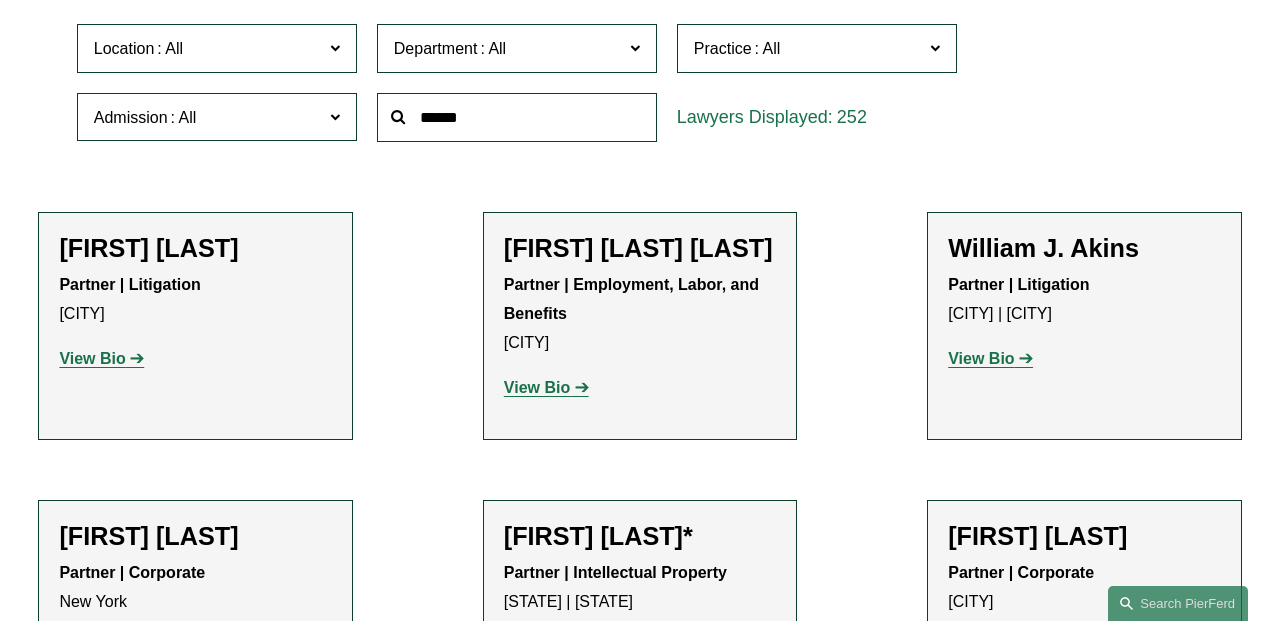 scroll, scrollTop: 581, scrollLeft: 0, axis: vertical 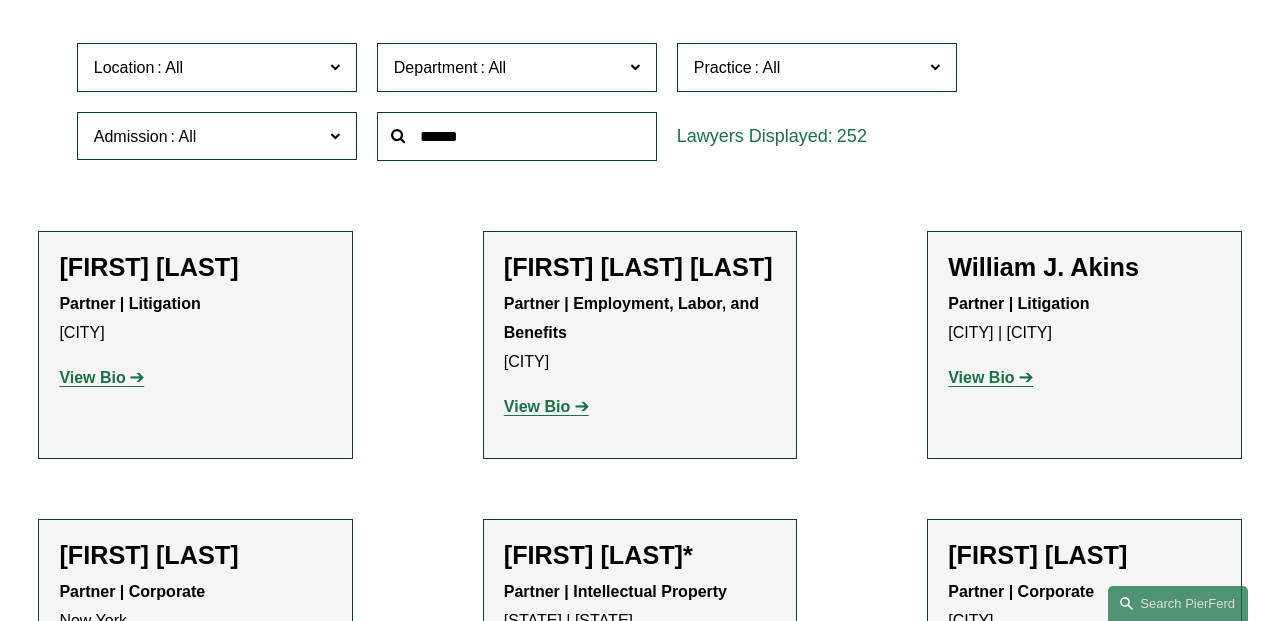 click on "Department" 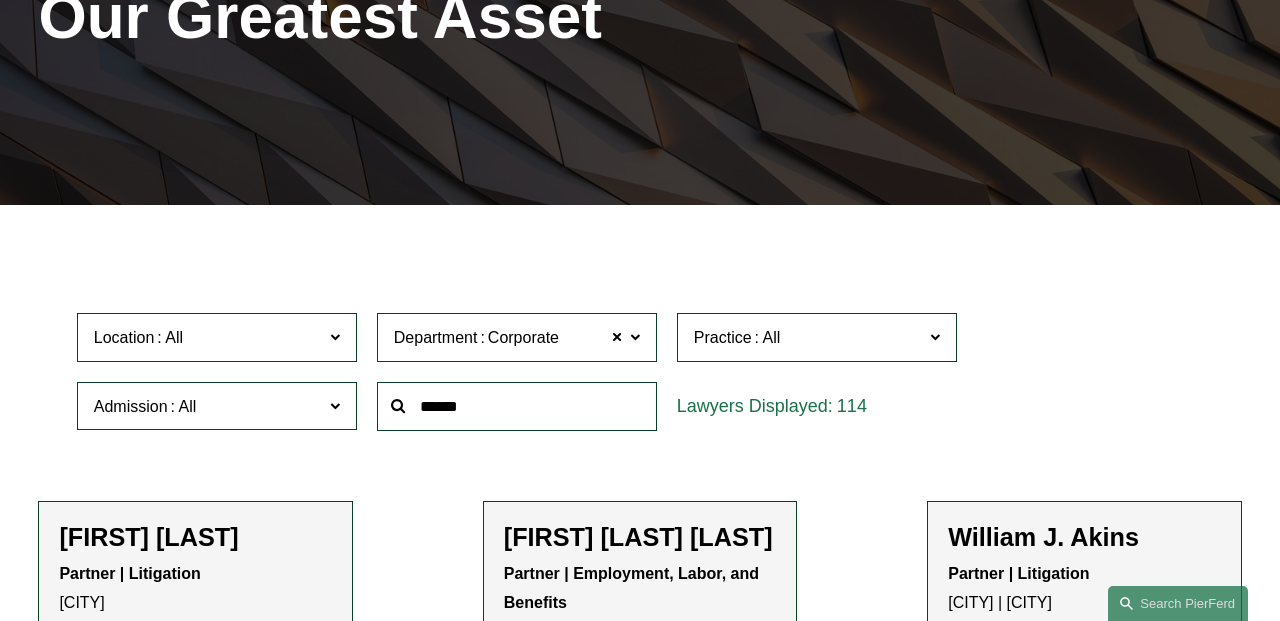 scroll, scrollTop: 304, scrollLeft: 0, axis: vertical 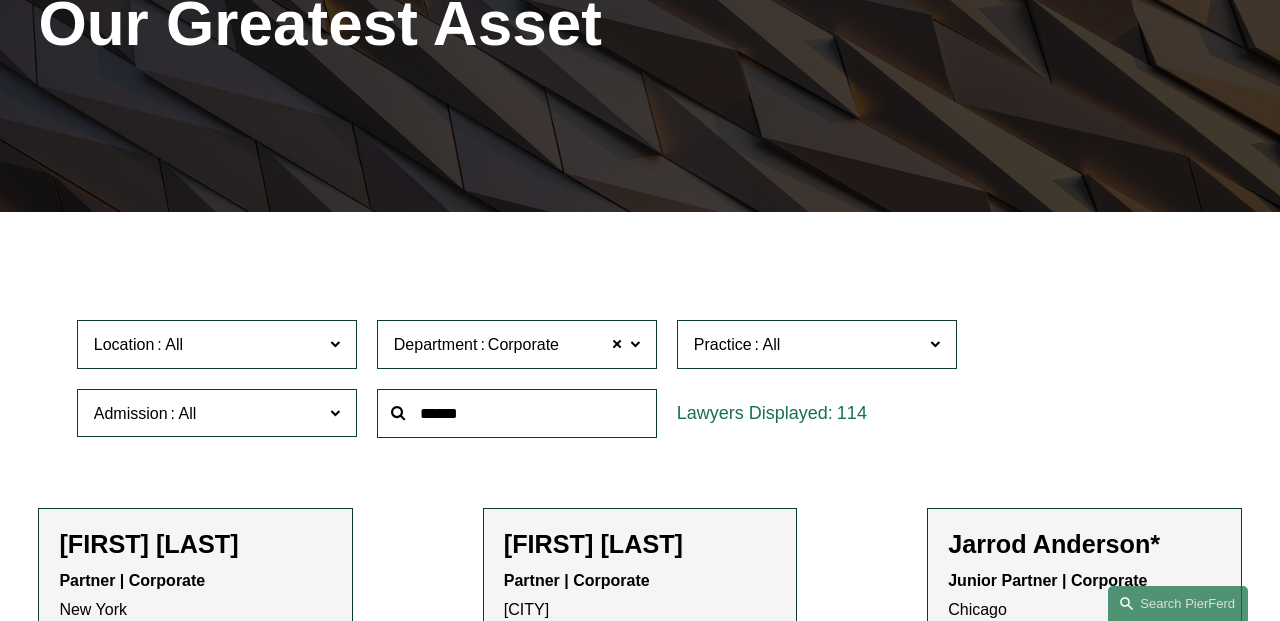 click on "Location" 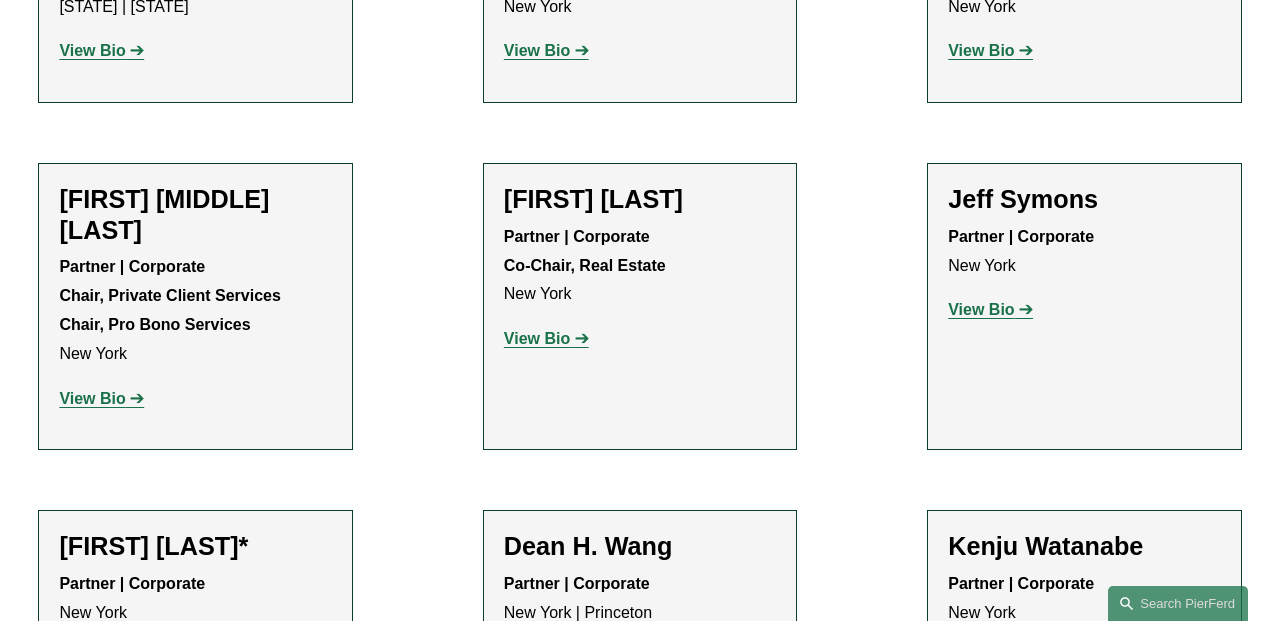 scroll, scrollTop: 3728, scrollLeft: 0, axis: vertical 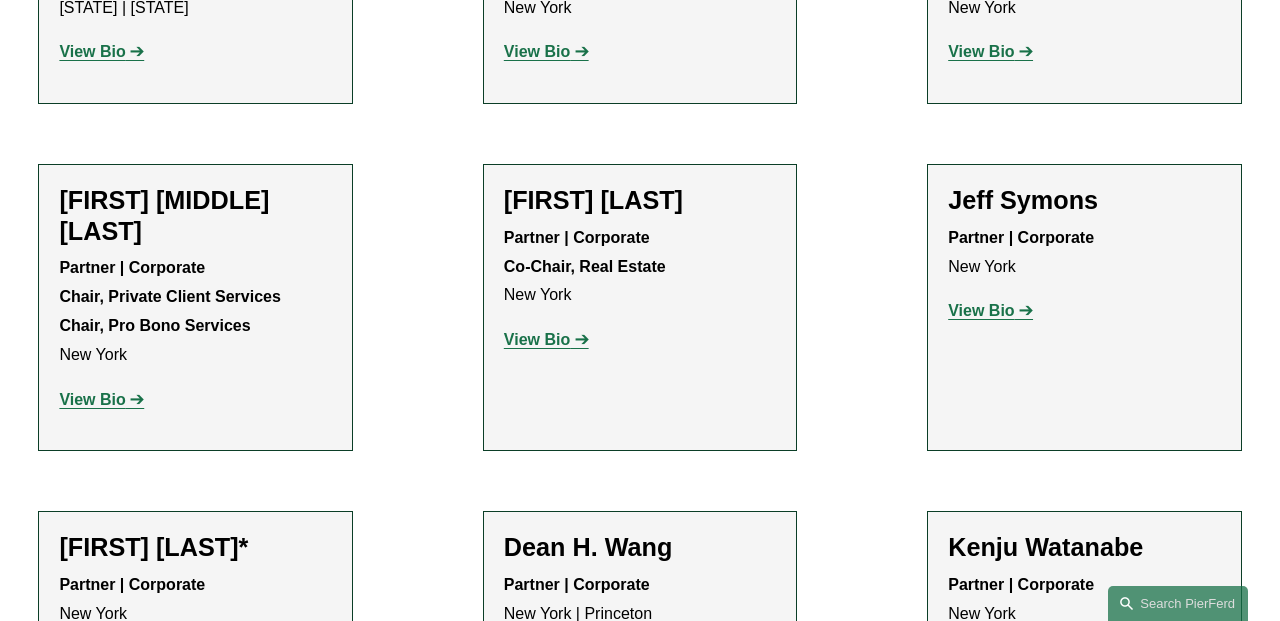 click on "Sharon B. Soloff" 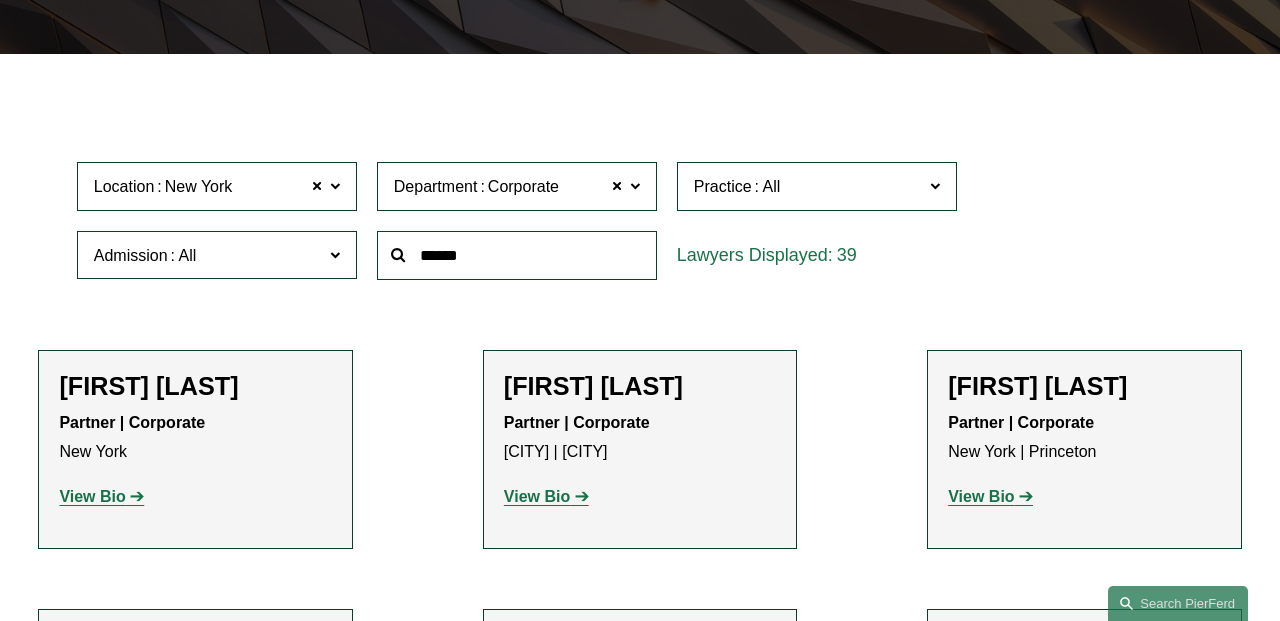 scroll, scrollTop: 465, scrollLeft: 0, axis: vertical 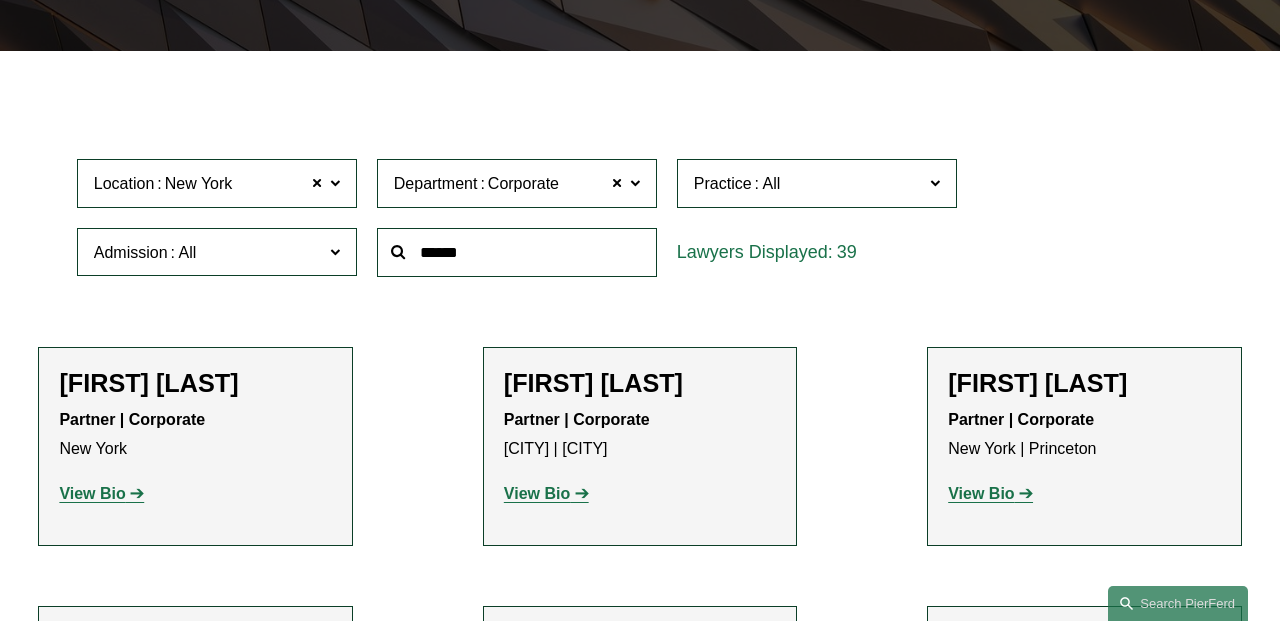 click on "Admission" 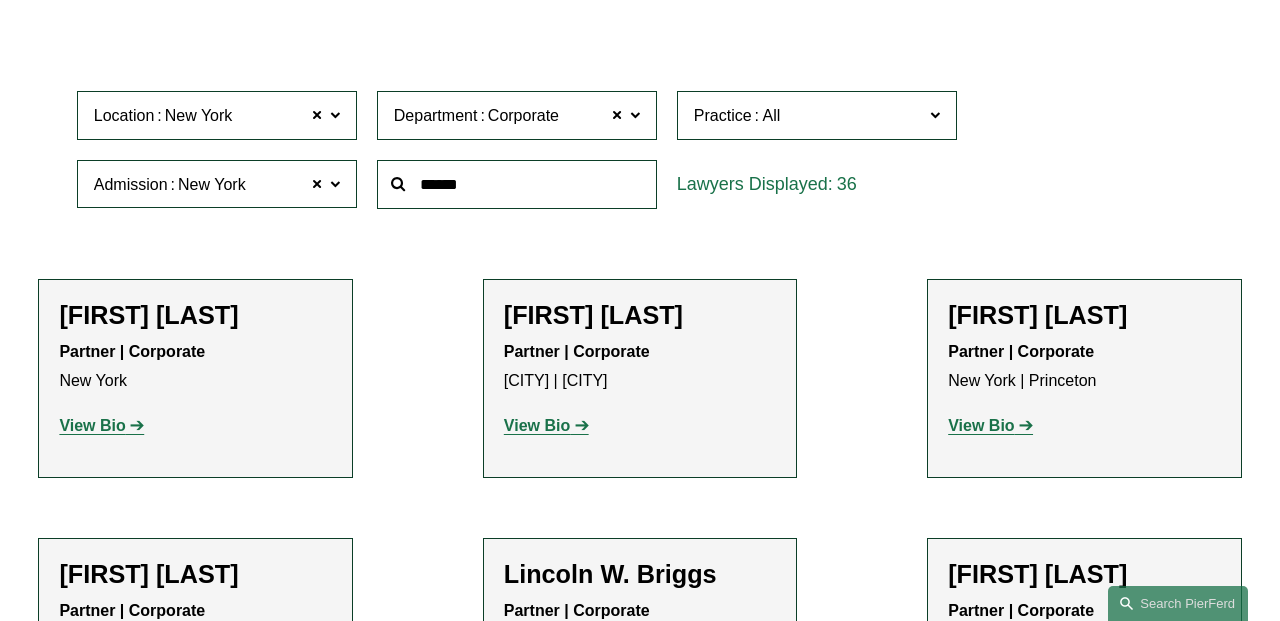 scroll, scrollTop: 538, scrollLeft: 0, axis: vertical 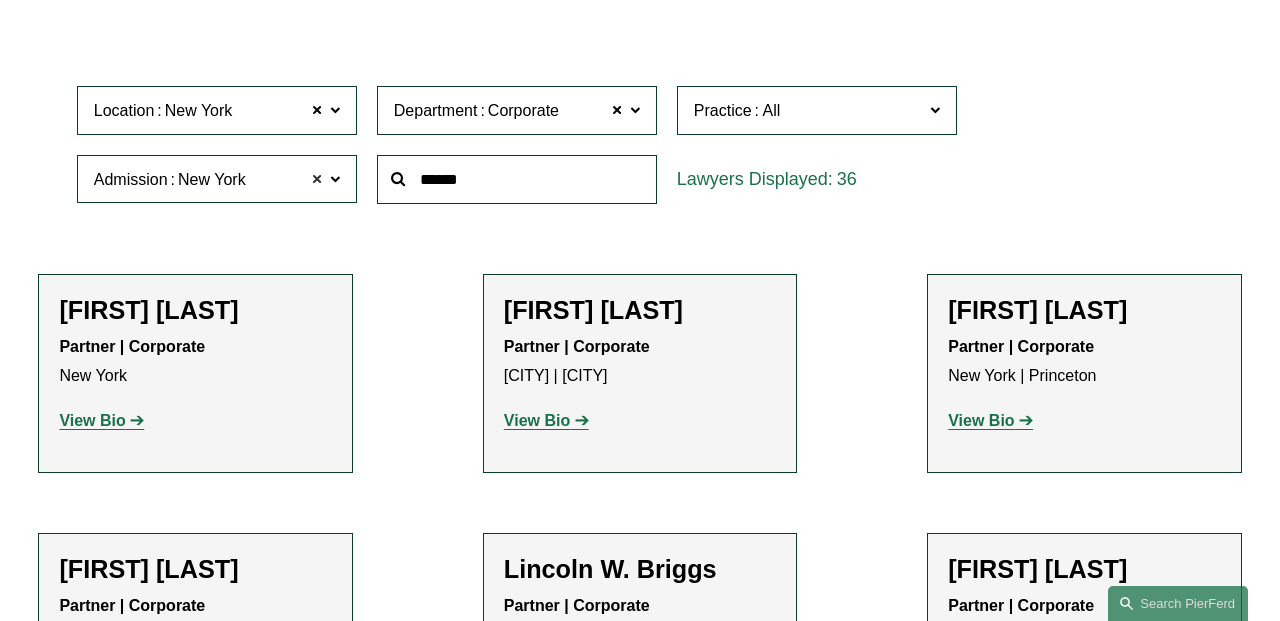 click 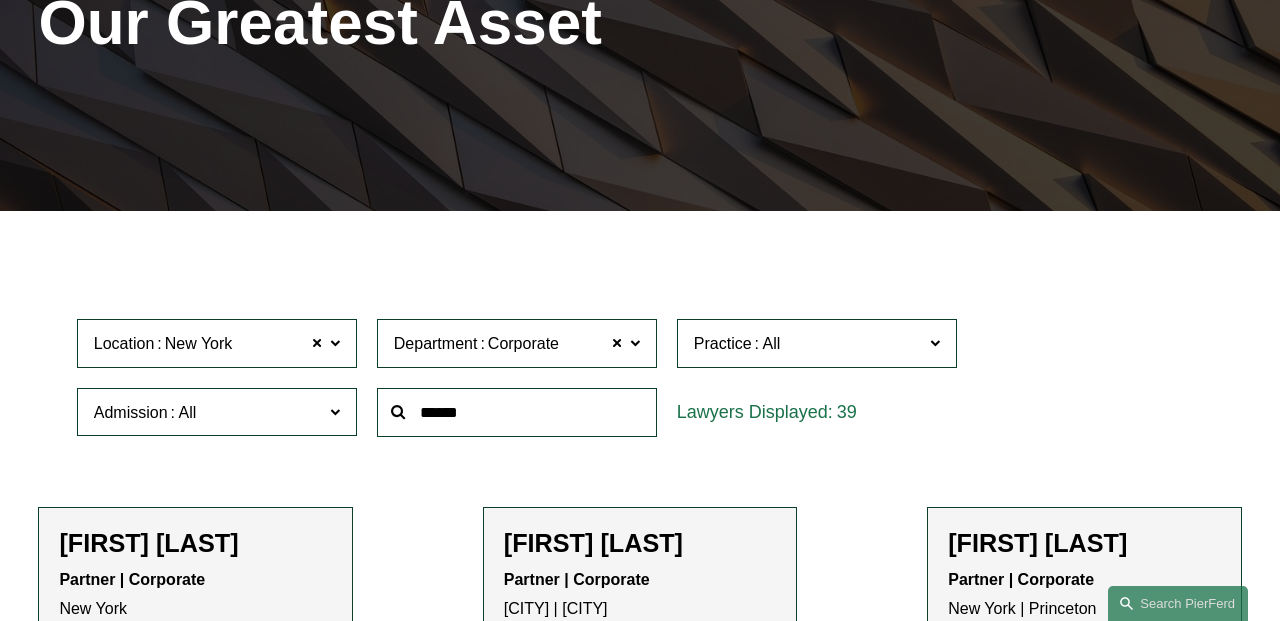scroll, scrollTop: 304, scrollLeft: 0, axis: vertical 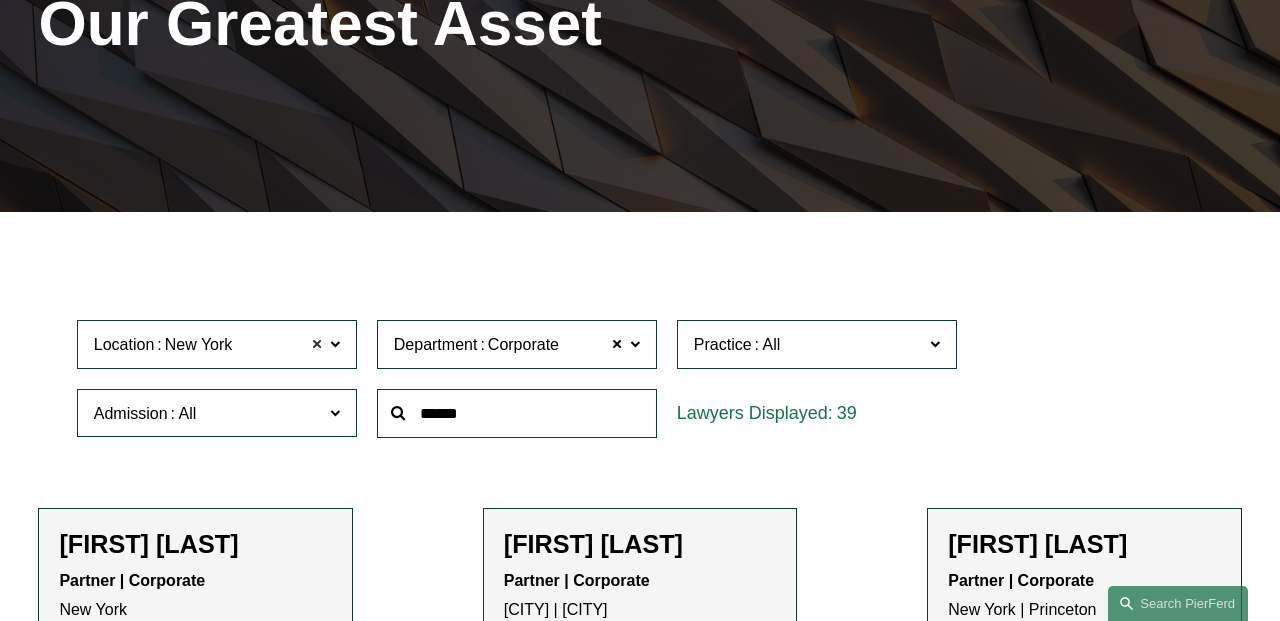 click 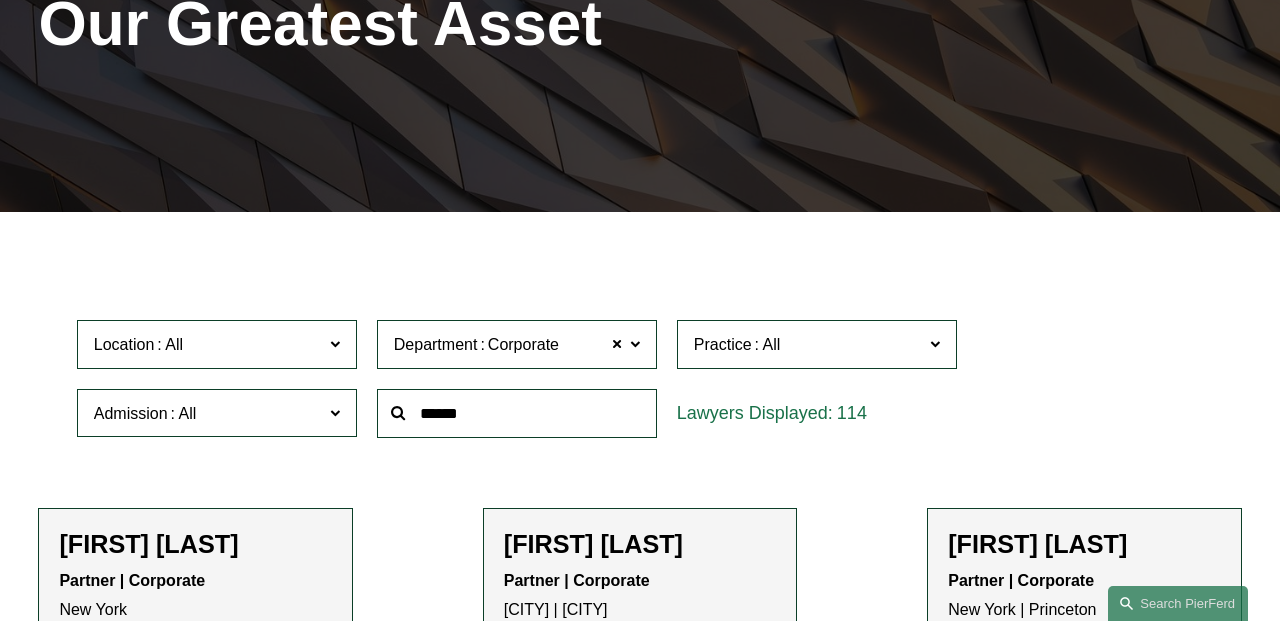 click 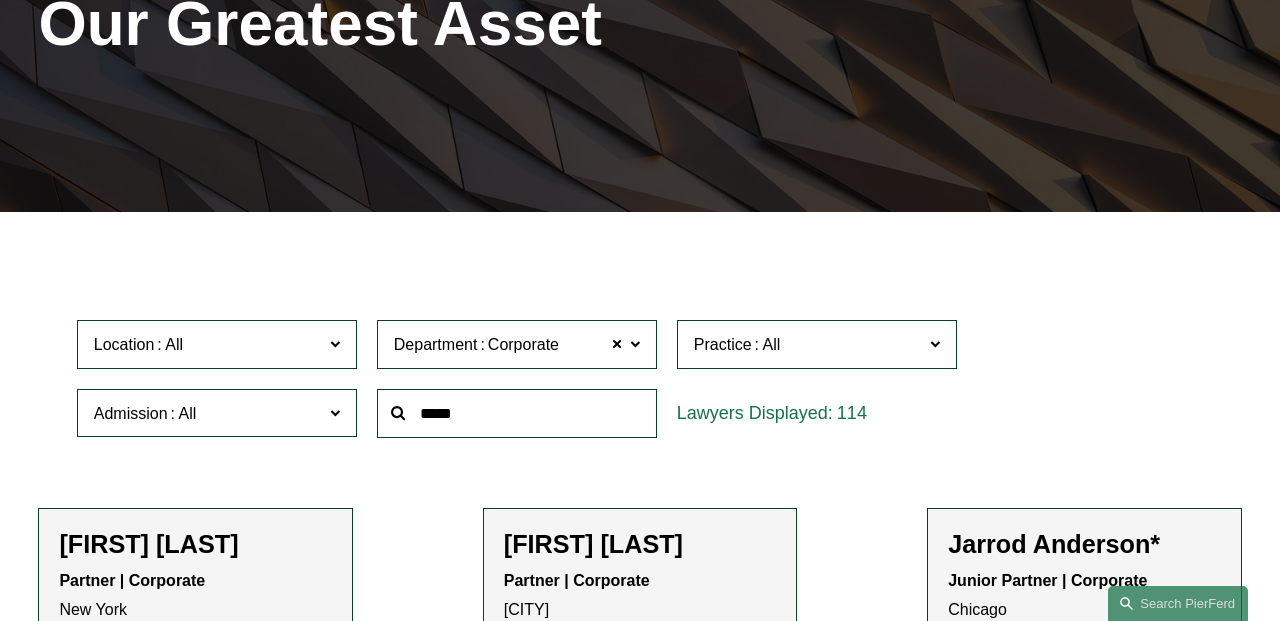 type on "*****" 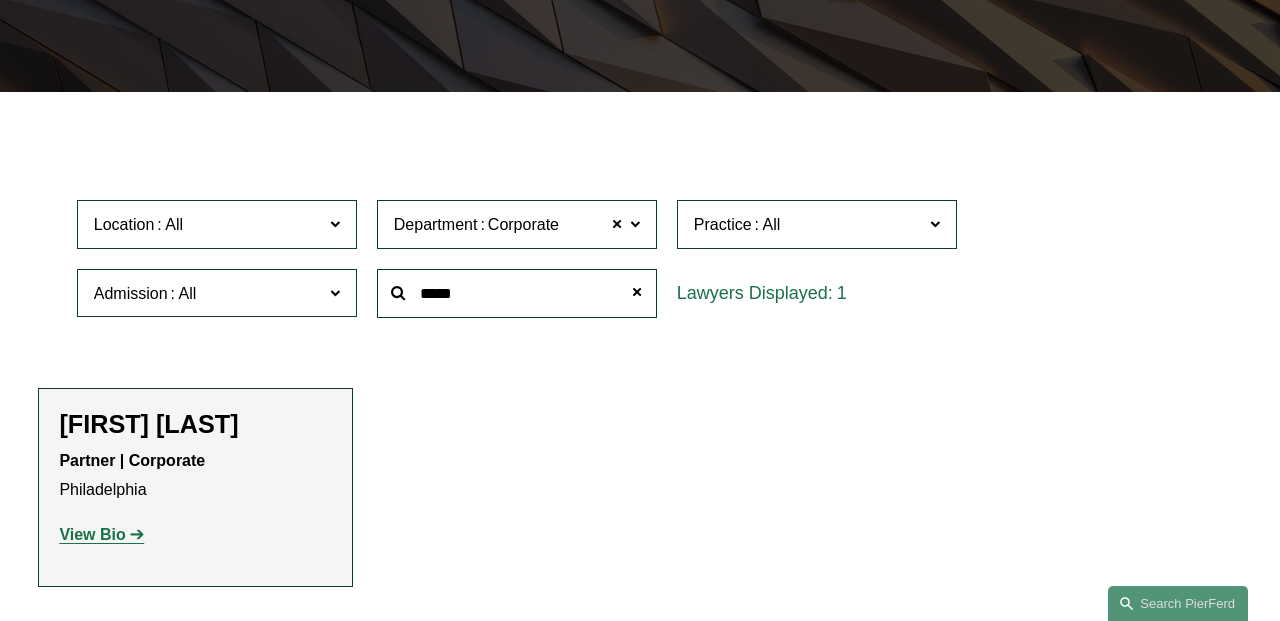 scroll, scrollTop: 362, scrollLeft: 0, axis: vertical 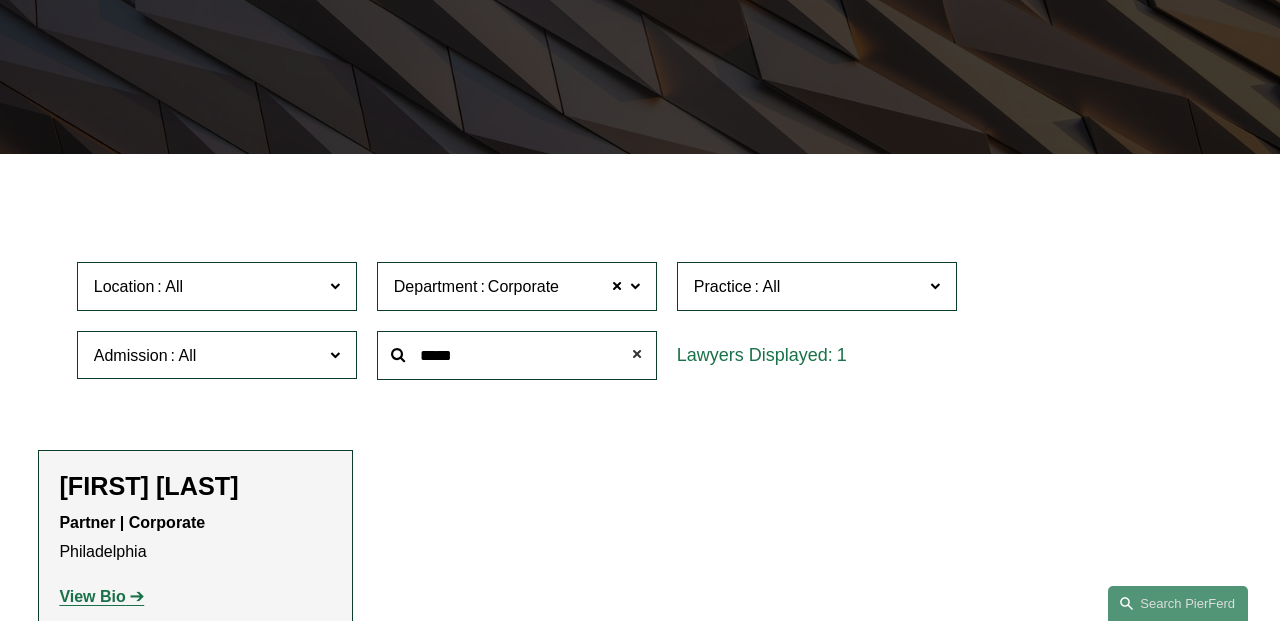 click 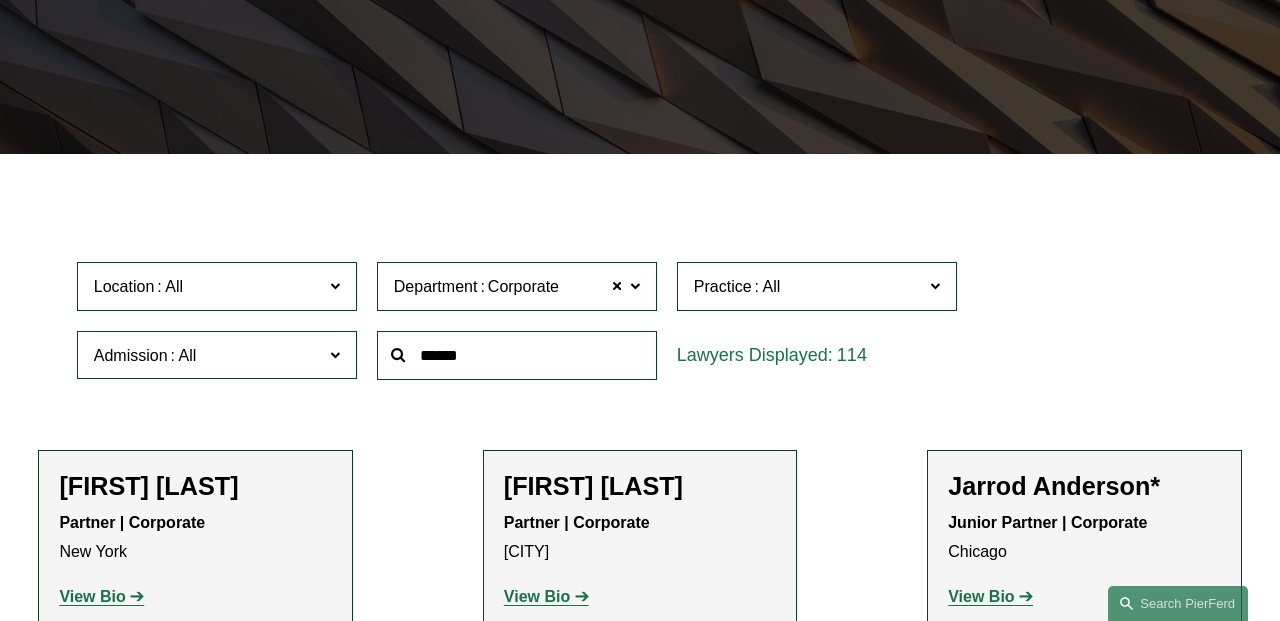 click on "Location" 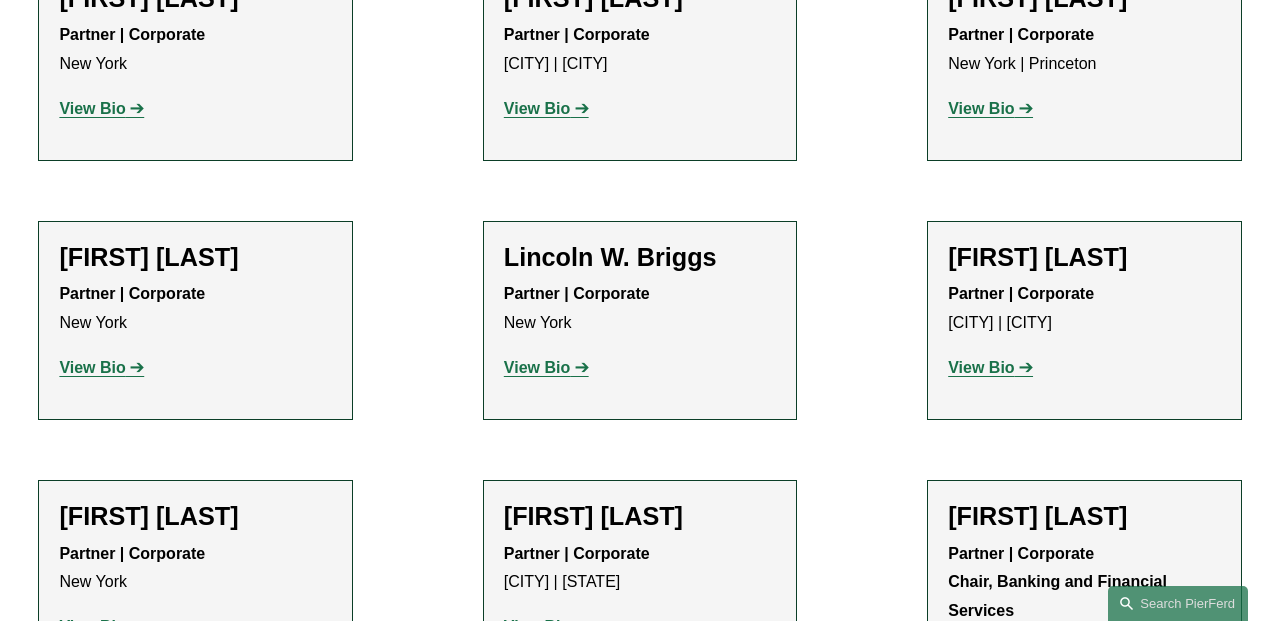 scroll, scrollTop: 851, scrollLeft: 0, axis: vertical 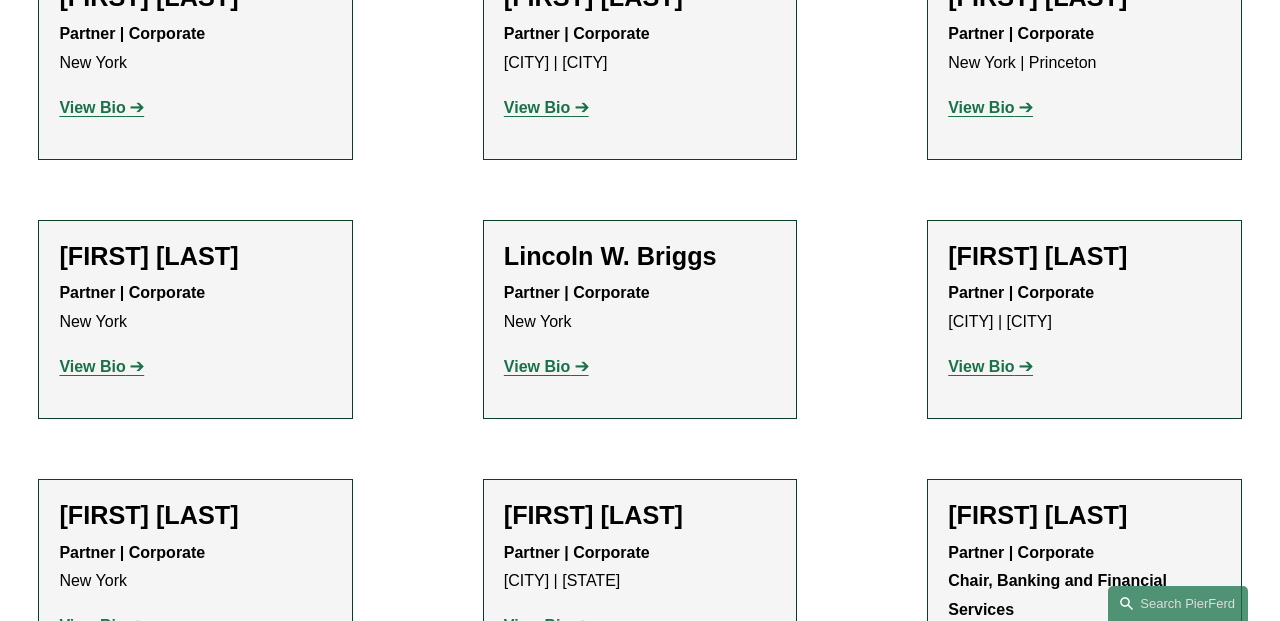 click on "View Bio" 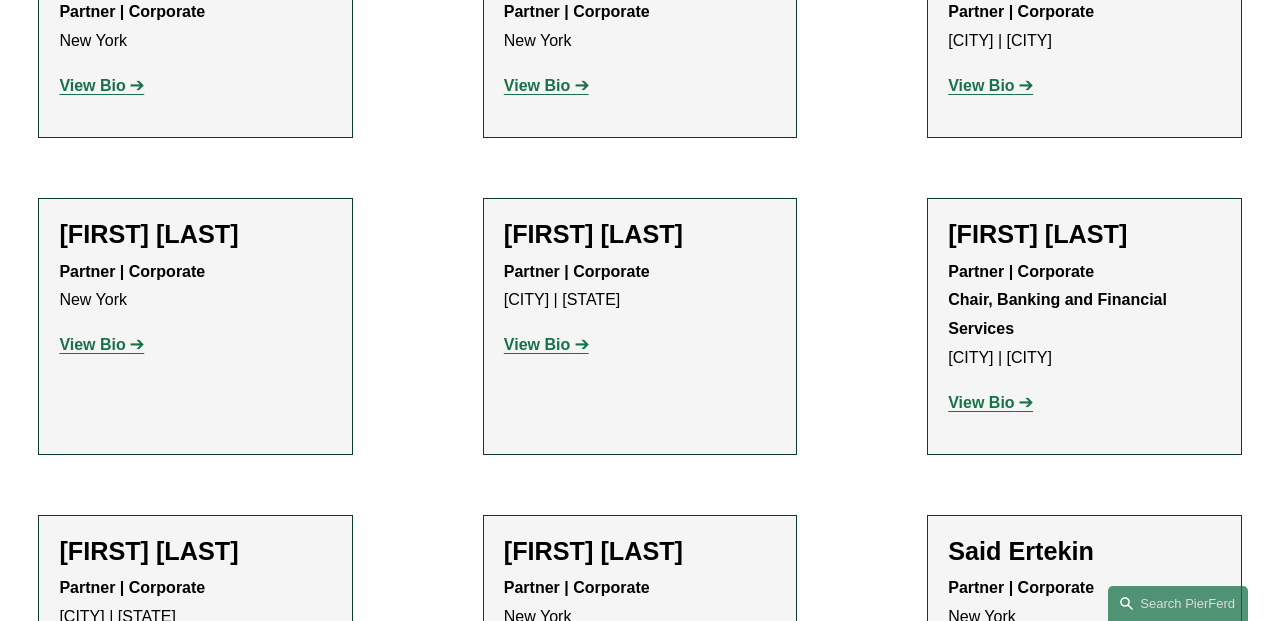 scroll, scrollTop: 1135, scrollLeft: 0, axis: vertical 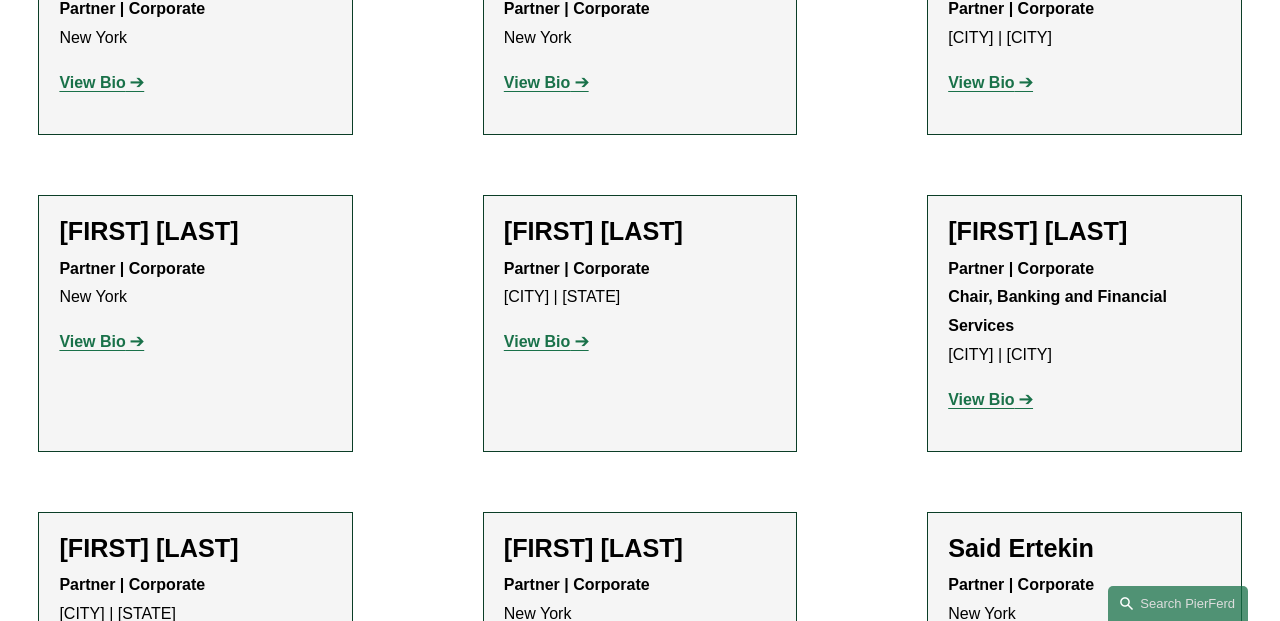 click on "View Bio" 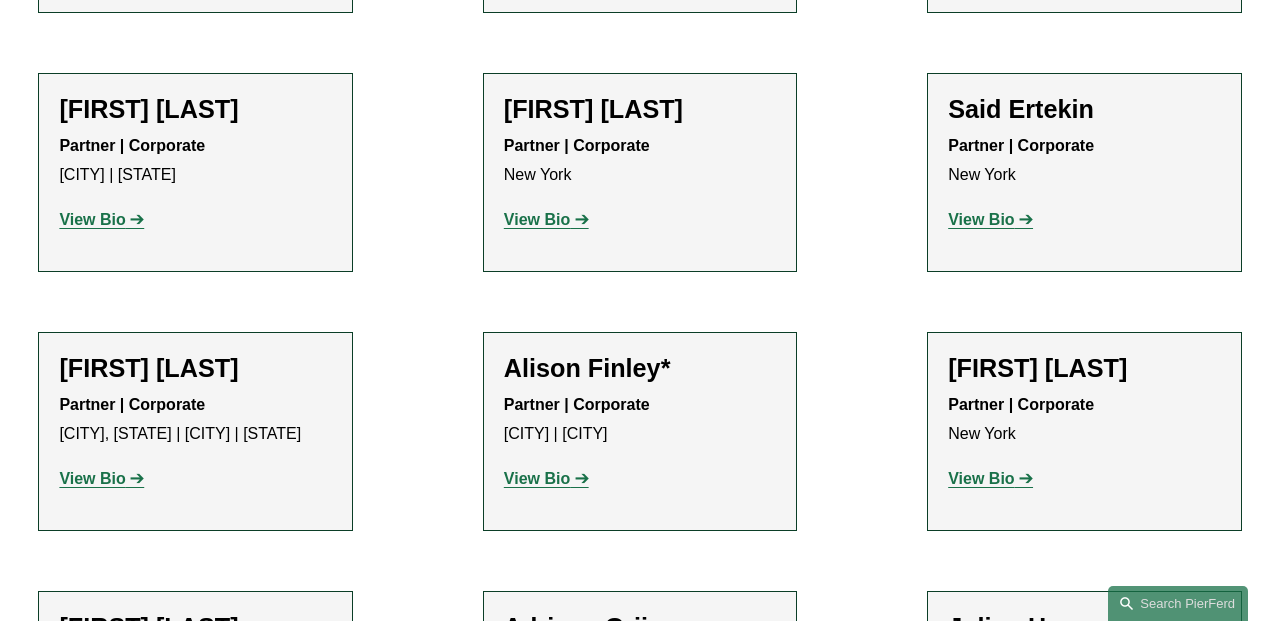 scroll, scrollTop: 1575, scrollLeft: 0, axis: vertical 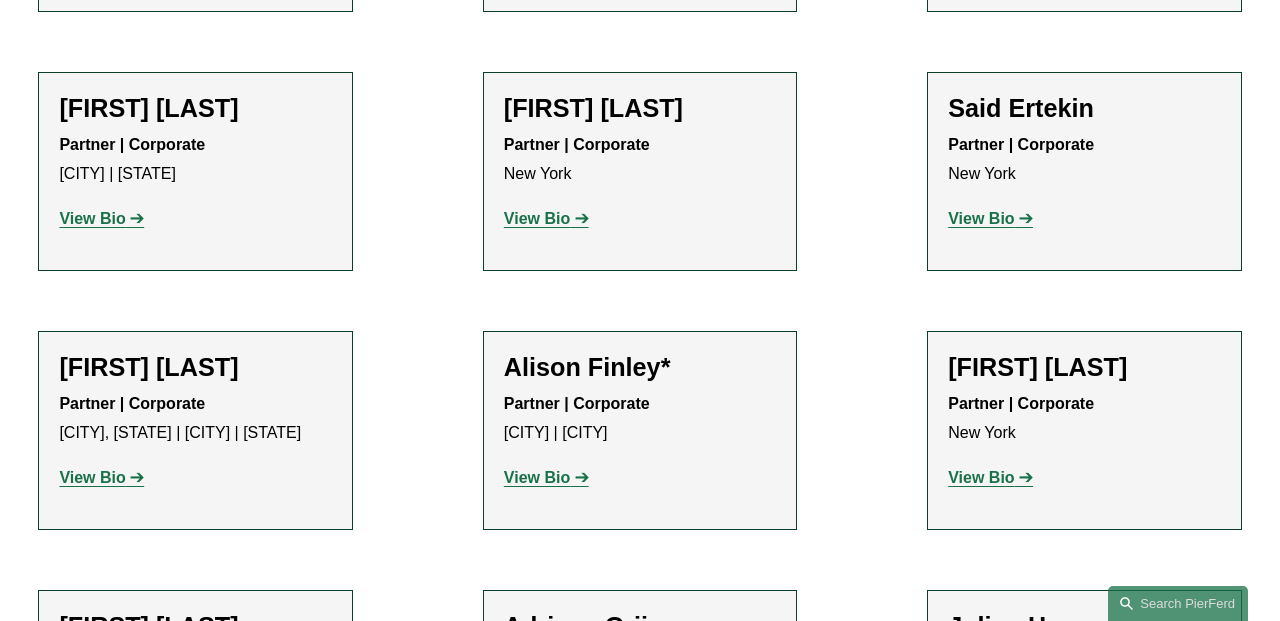 click on "View Bio" 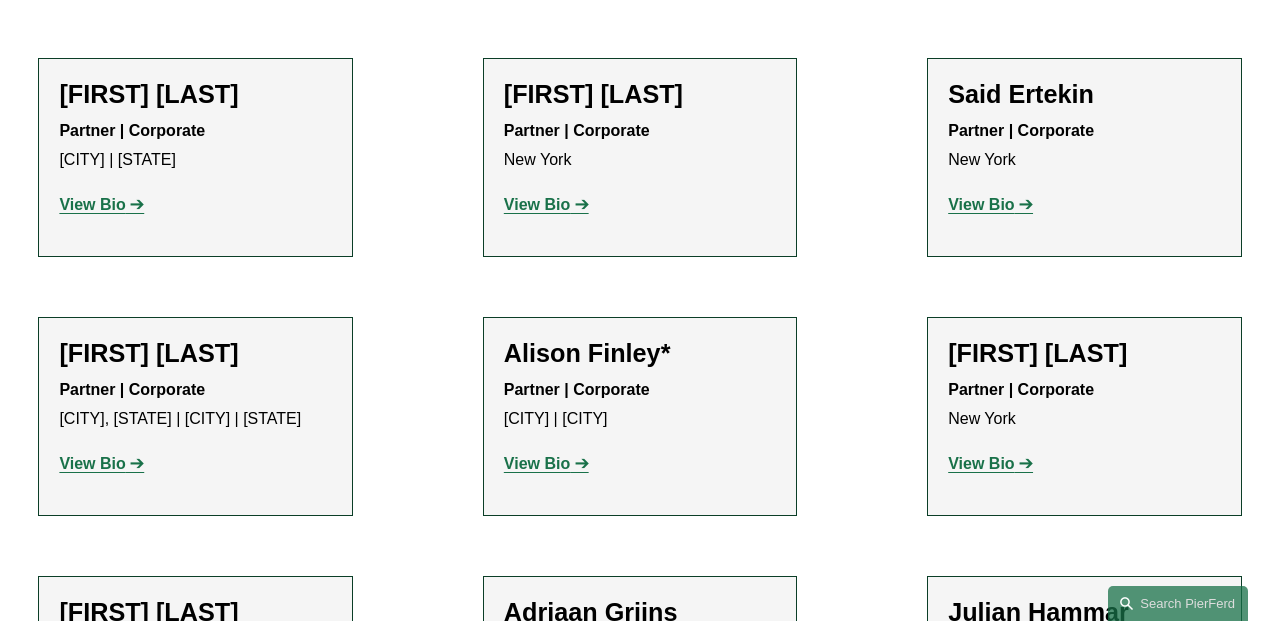 scroll, scrollTop: 1582, scrollLeft: 0, axis: vertical 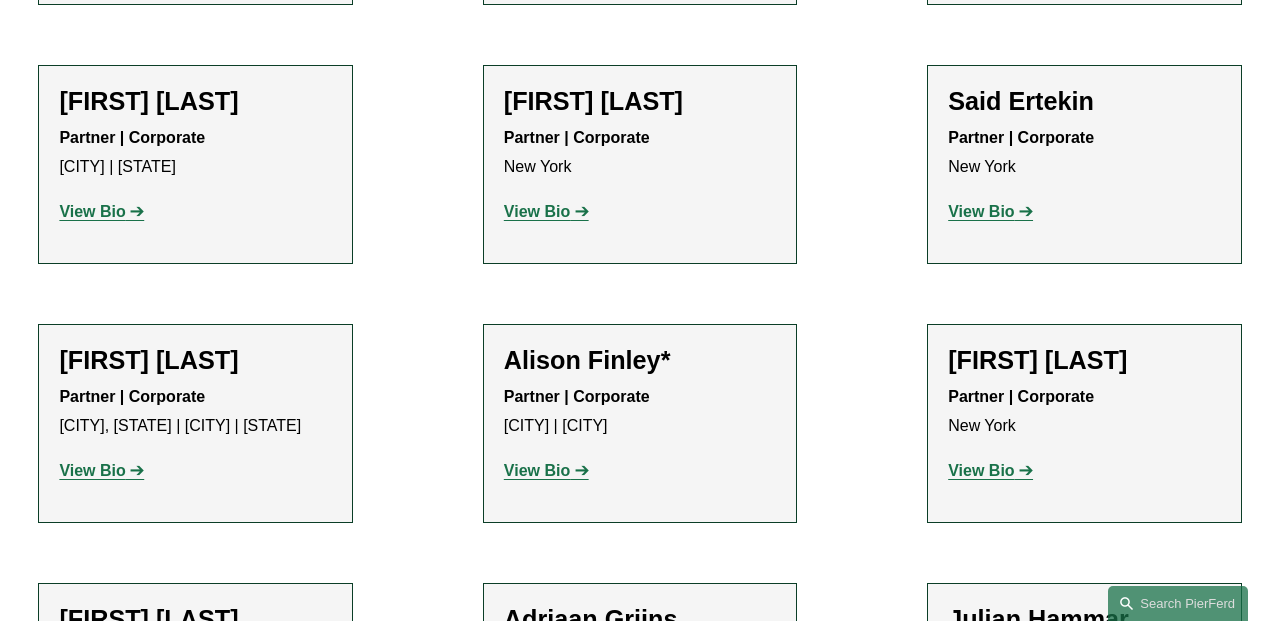 click on "View Bio" 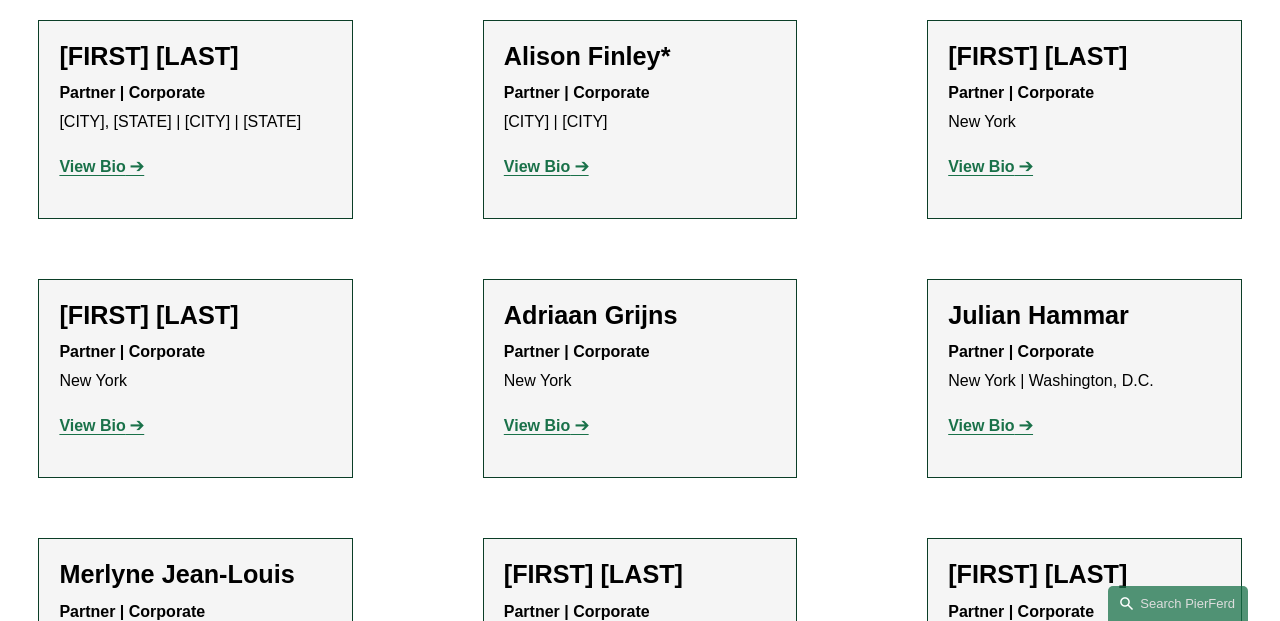 scroll, scrollTop: 1890, scrollLeft: 0, axis: vertical 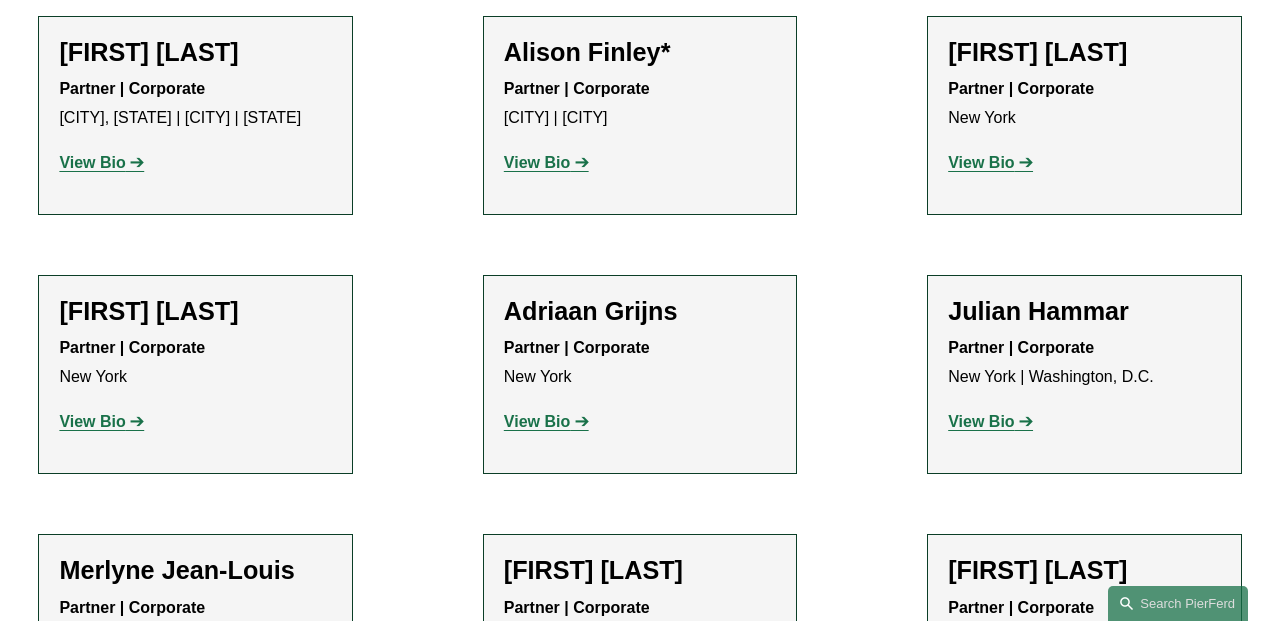 click on "View Bio" 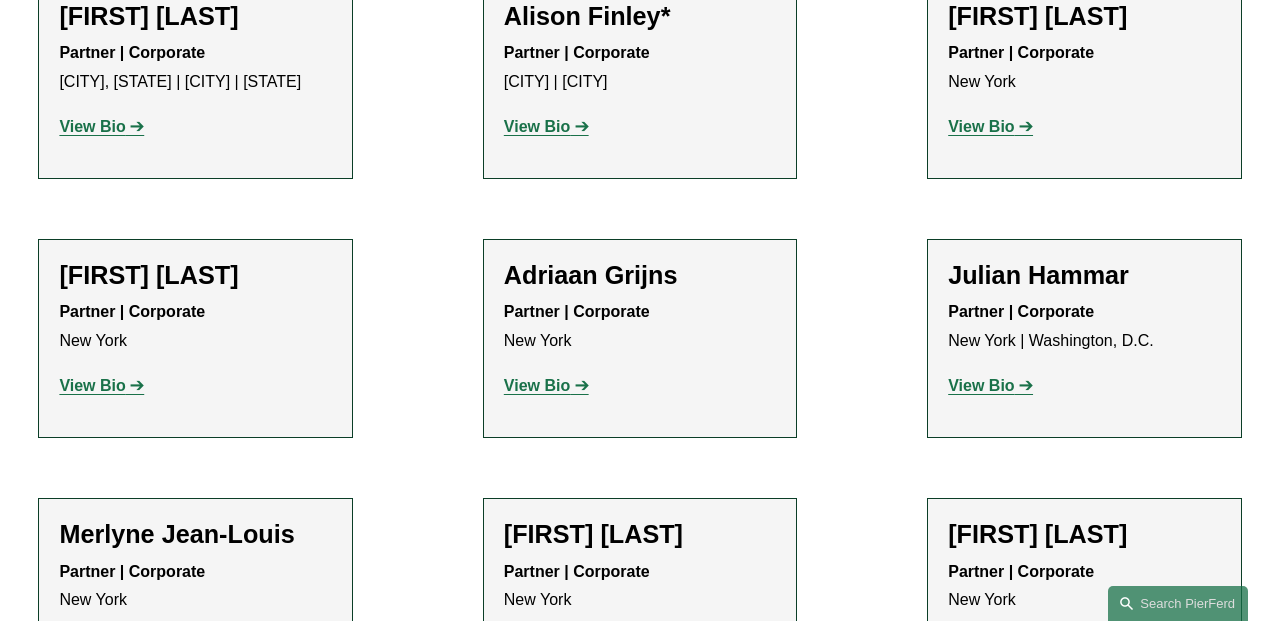 scroll, scrollTop: 1949, scrollLeft: 0, axis: vertical 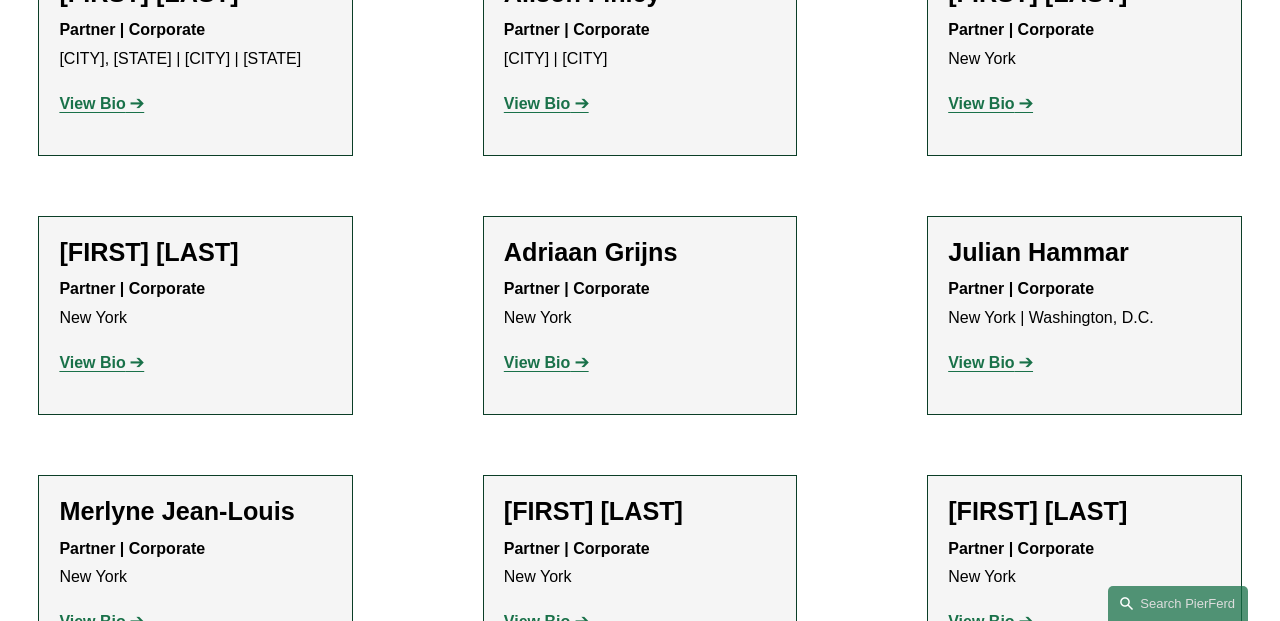click on "View Bio" 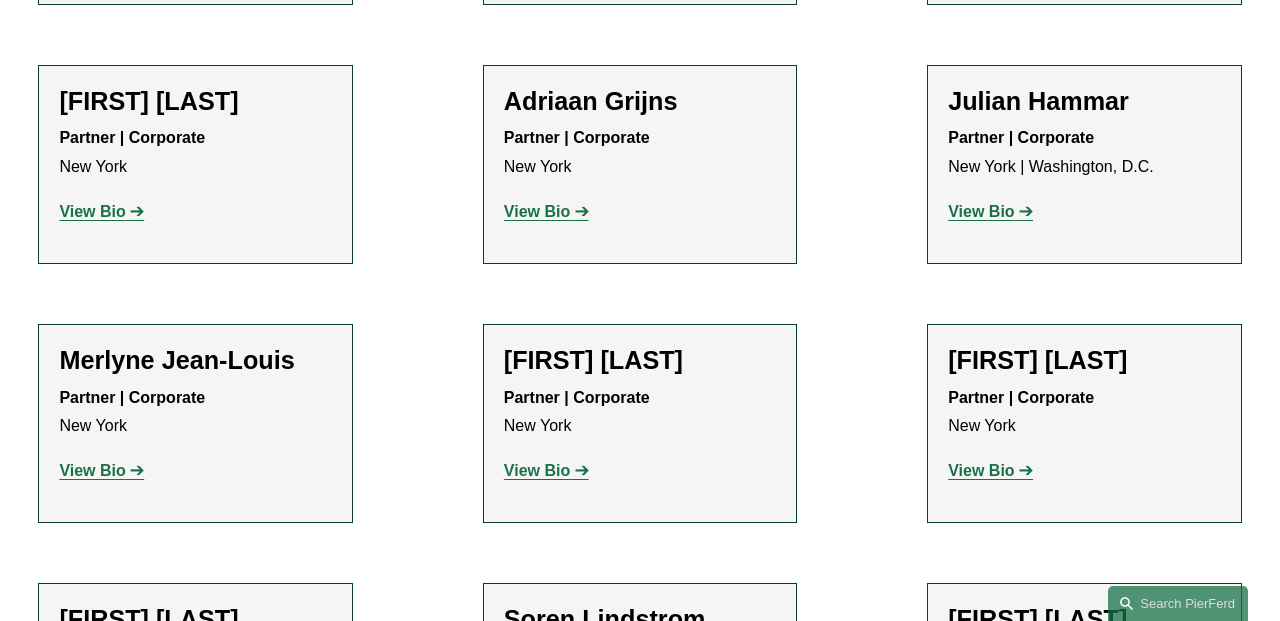 scroll, scrollTop: 2103, scrollLeft: 0, axis: vertical 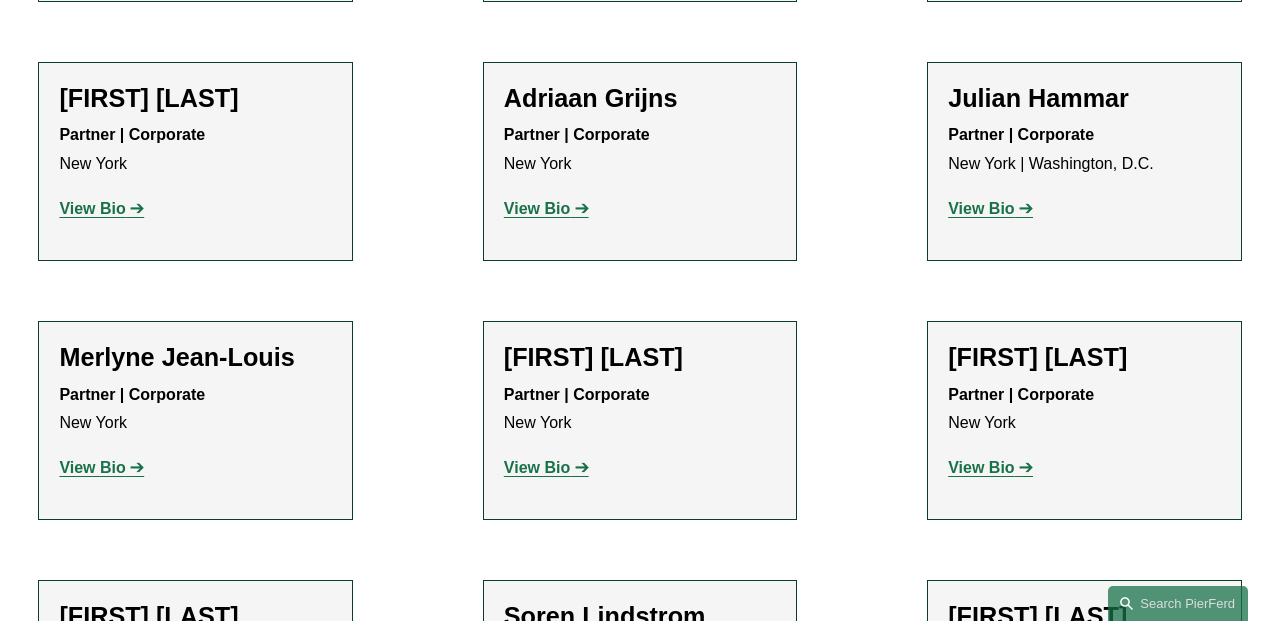 click on "View Bio" 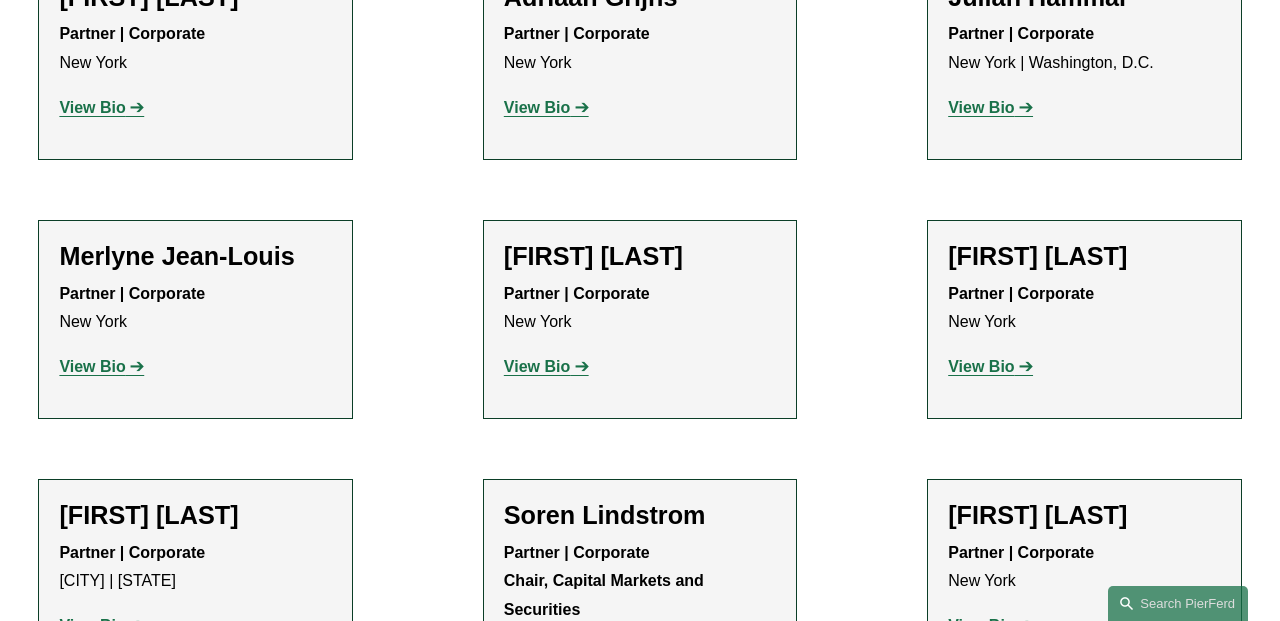 scroll, scrollTop: 2206, scrollLeft: 0, axis: vertical 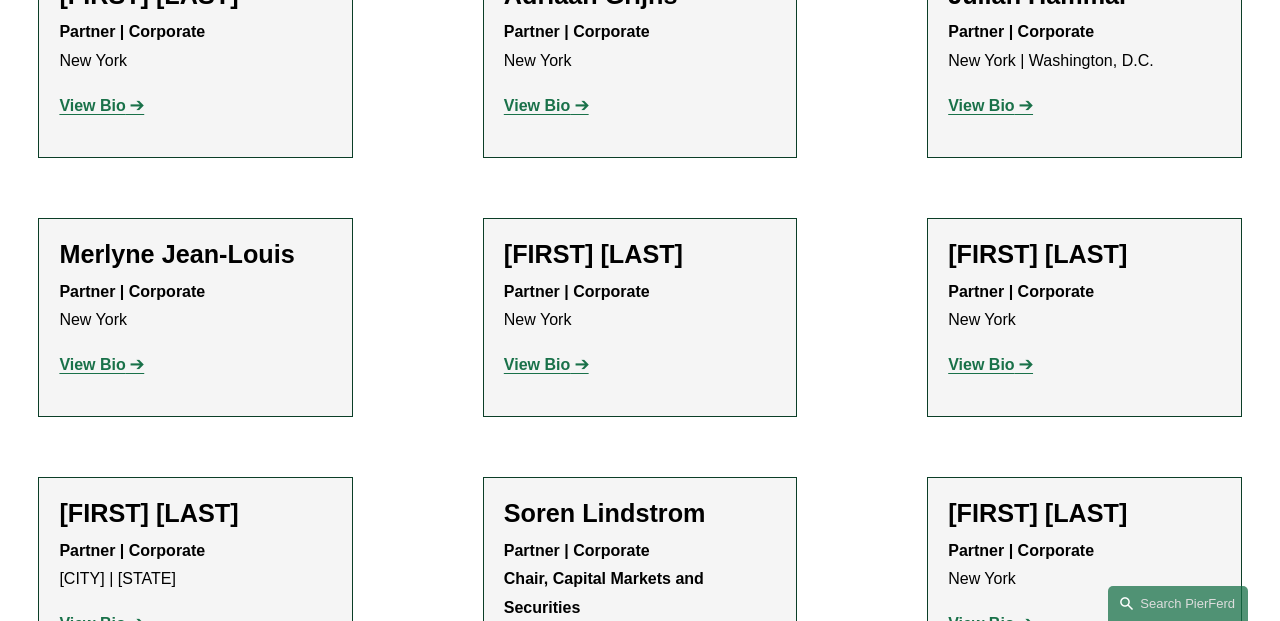 click on "View Bio" 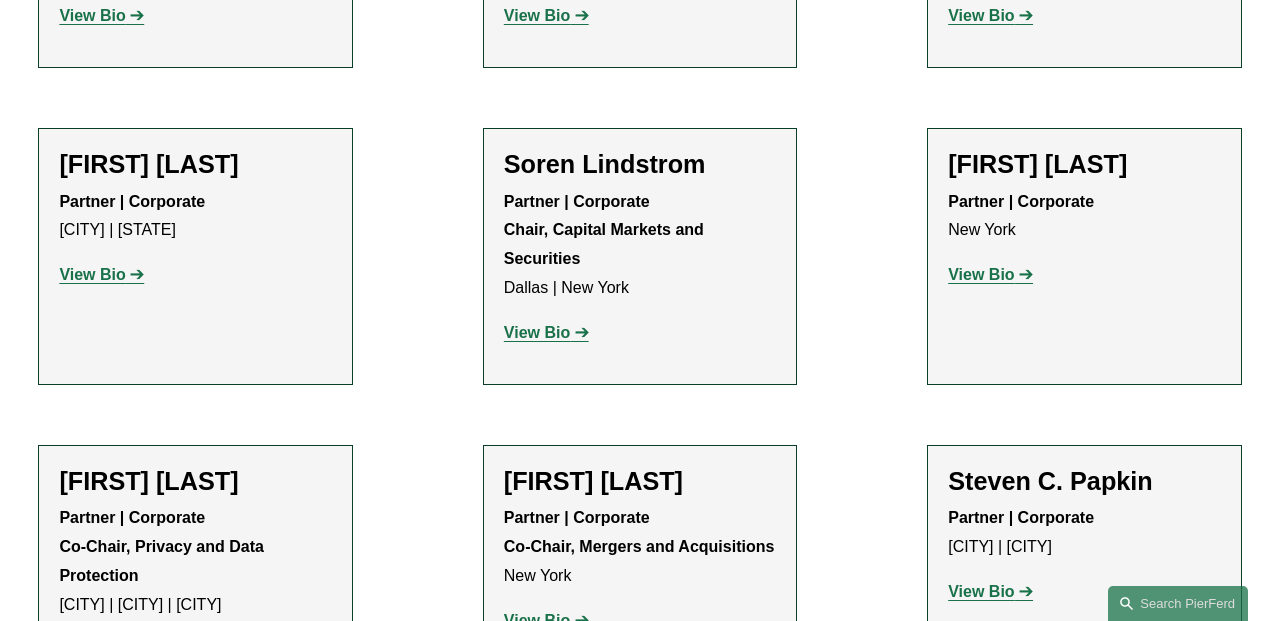 scroll, scrollTop: 2621, scrollLeft: 0, axis: vertical 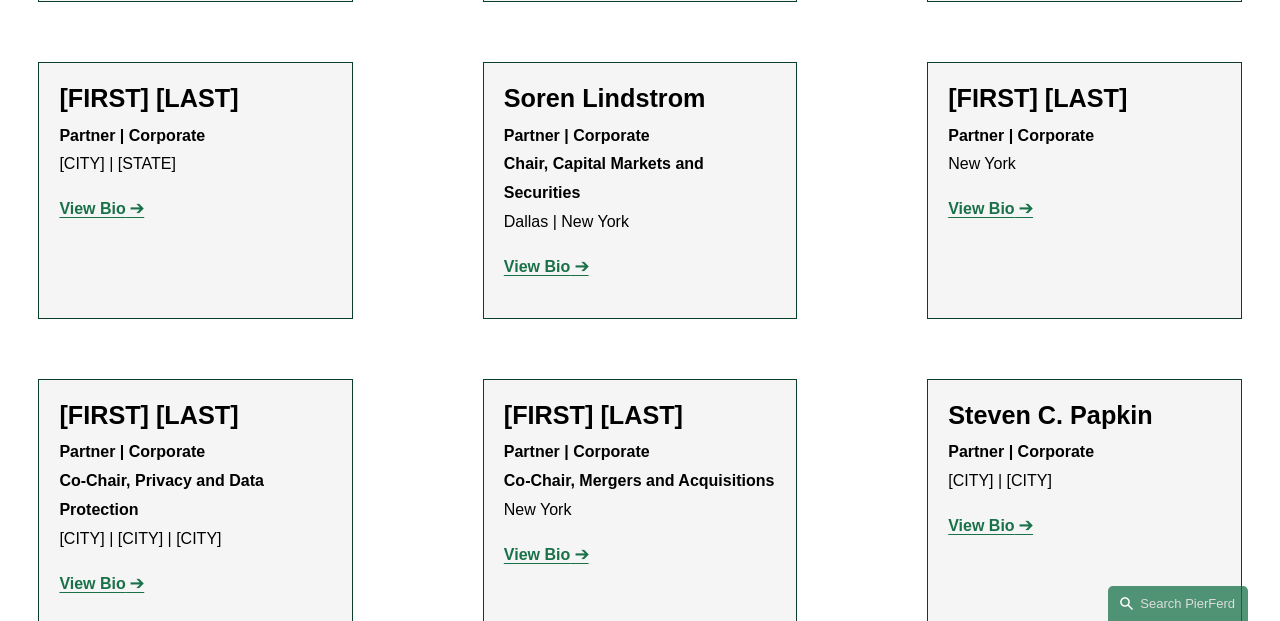 click on "View Bio" 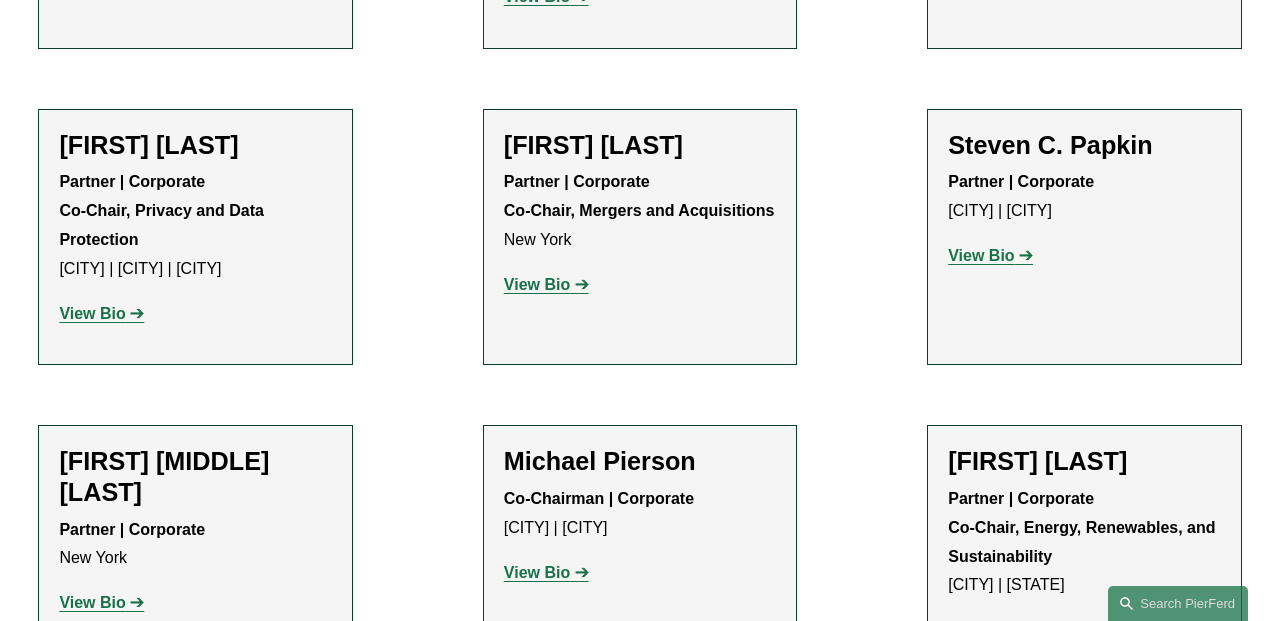 scroll, scrollTop: 2900, scrollLeft: 0, axis: vertical 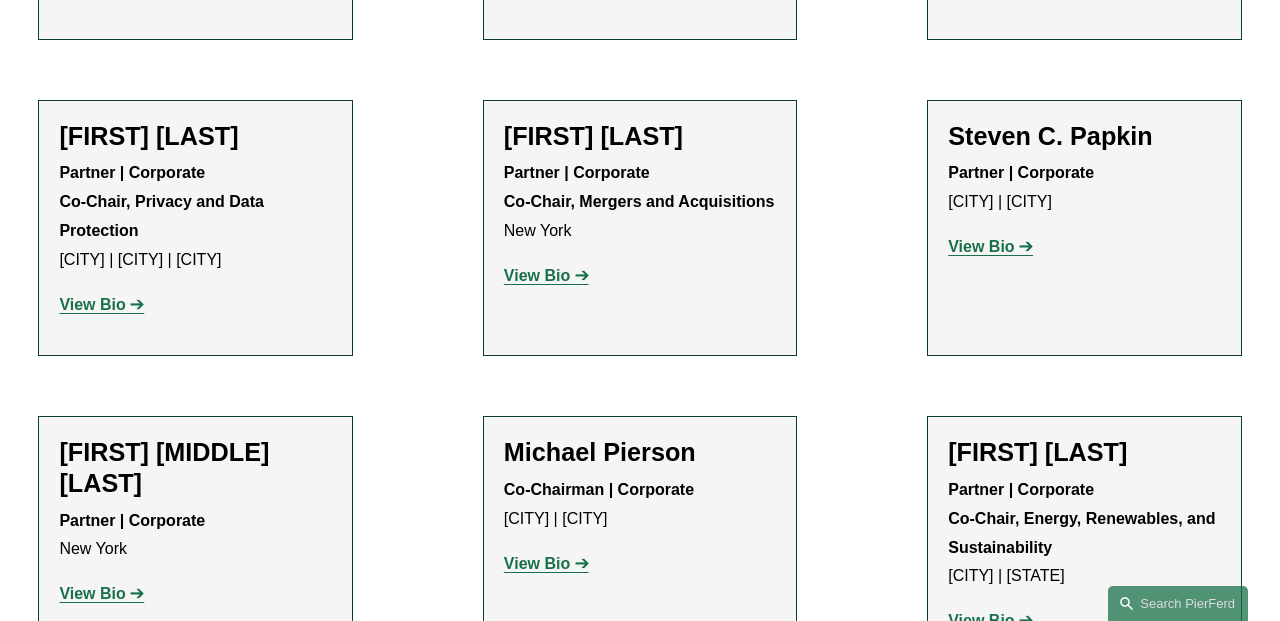 click on "View Bio" 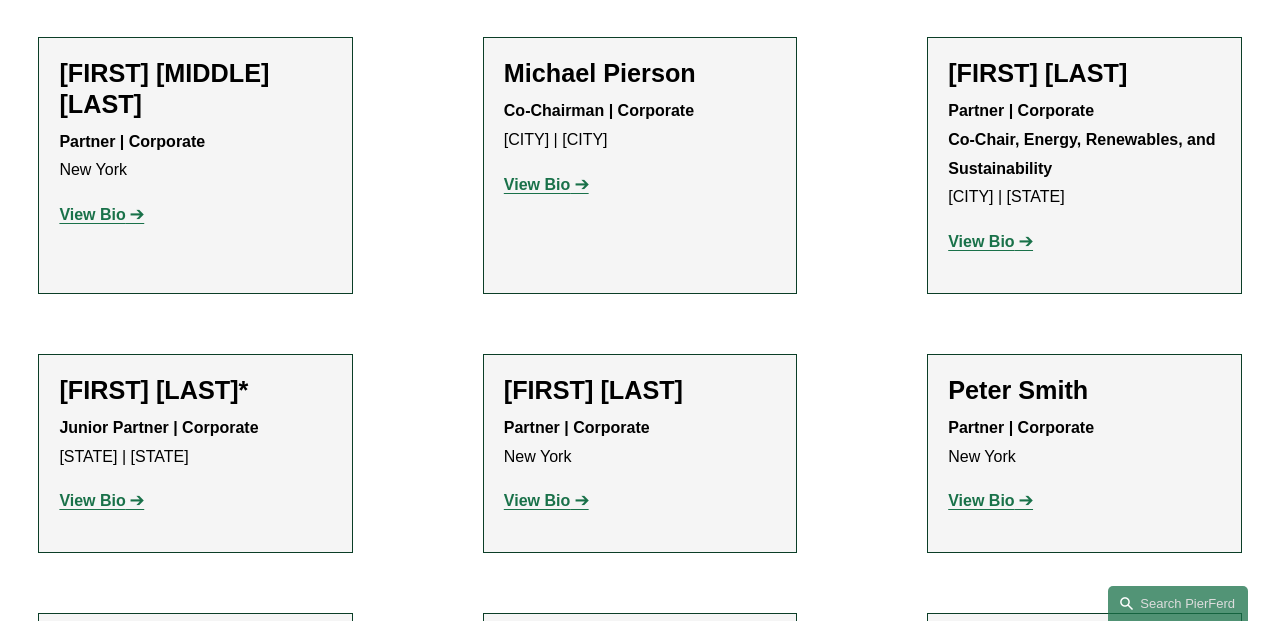 scroll, scrollTop: 3290, scrollLeft: 0, axis: vertical 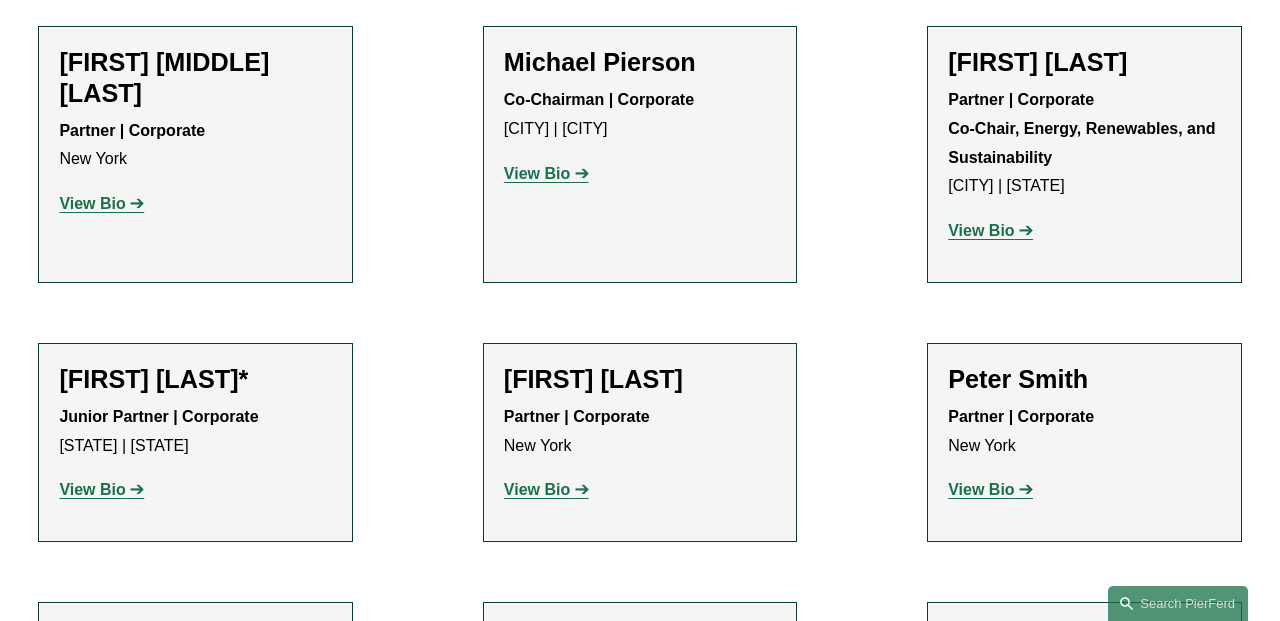 click on "View Bio" 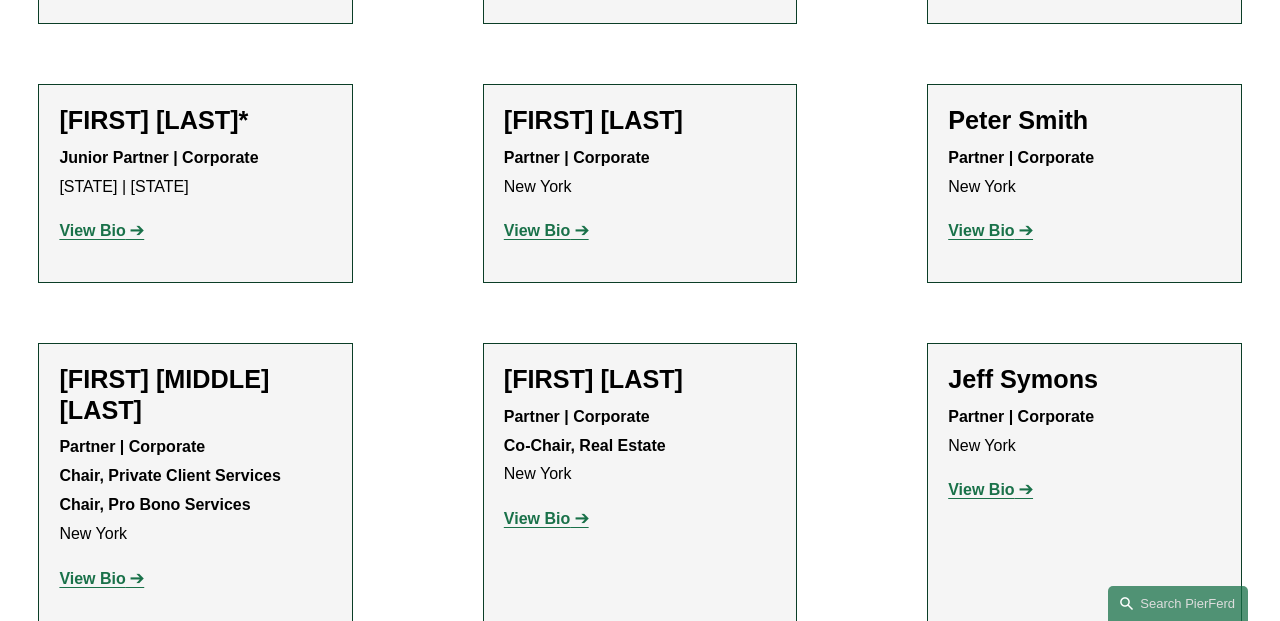 scroll, scrollTop: 3553, scrollLeft: 0, axis: vertical 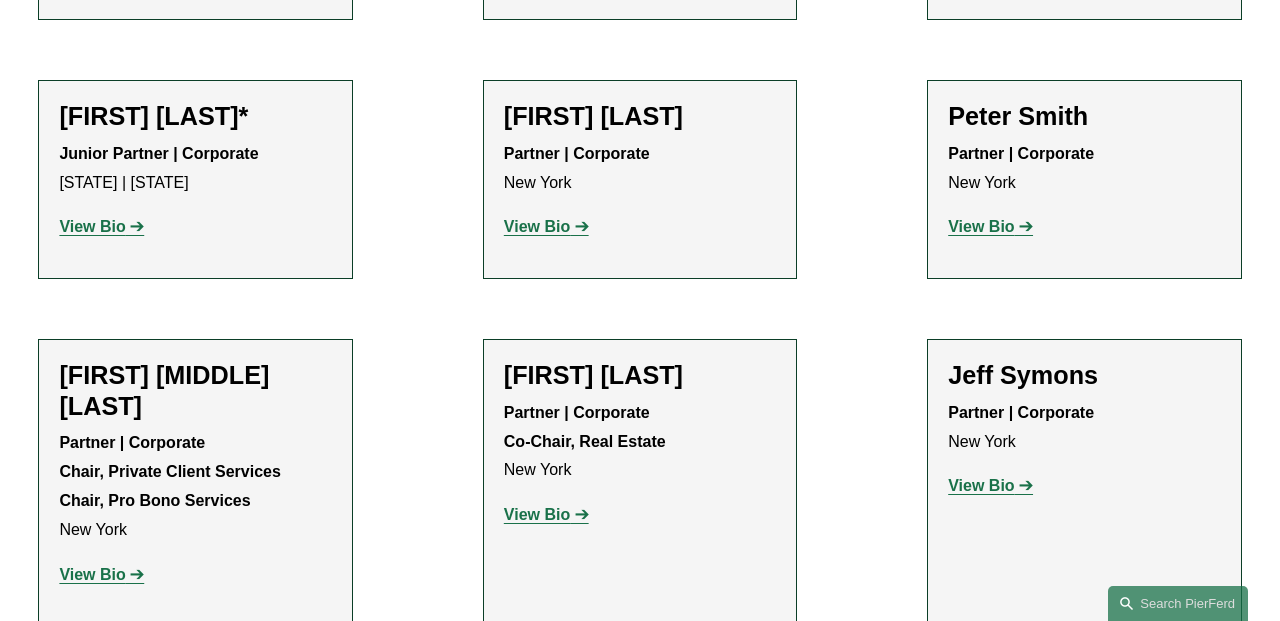 click on "View Bio" 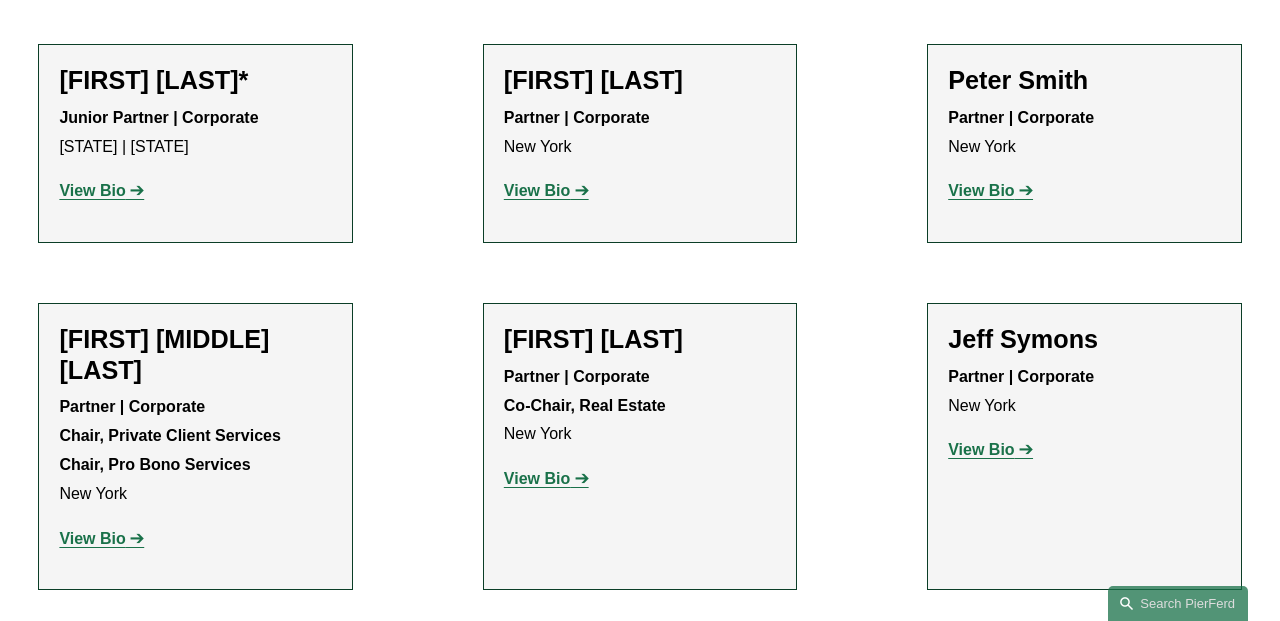 scroll, scrollTop: 3590, scrollLeft: 0, axis: vertical 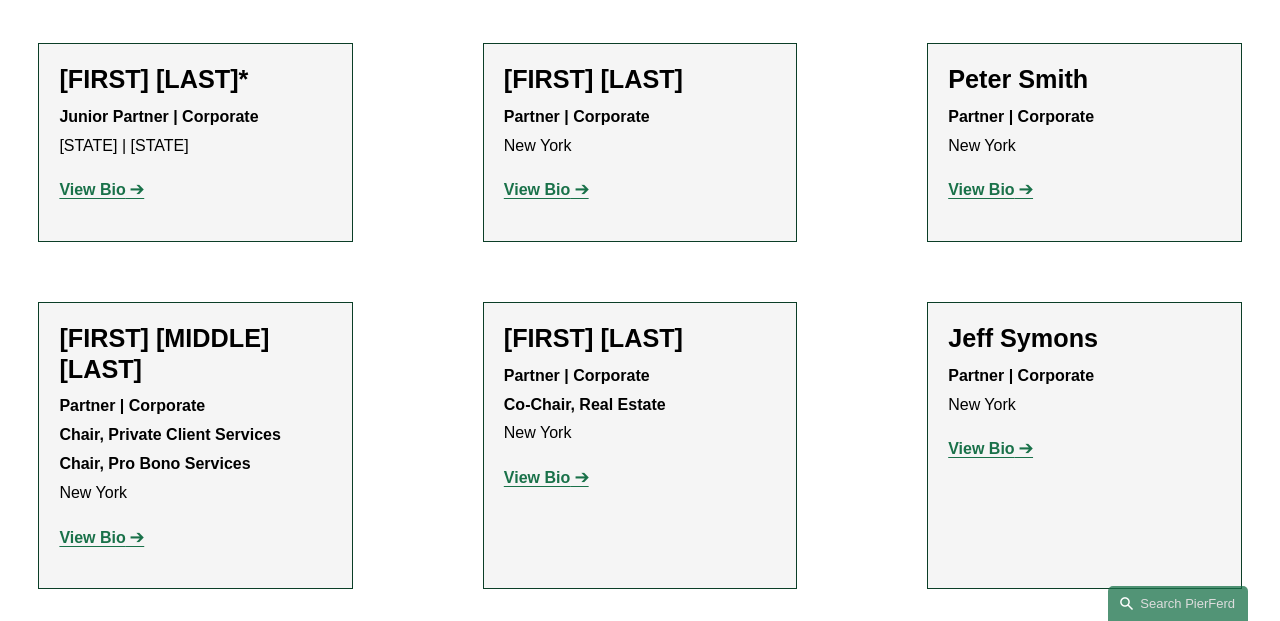 click on "View Bio" 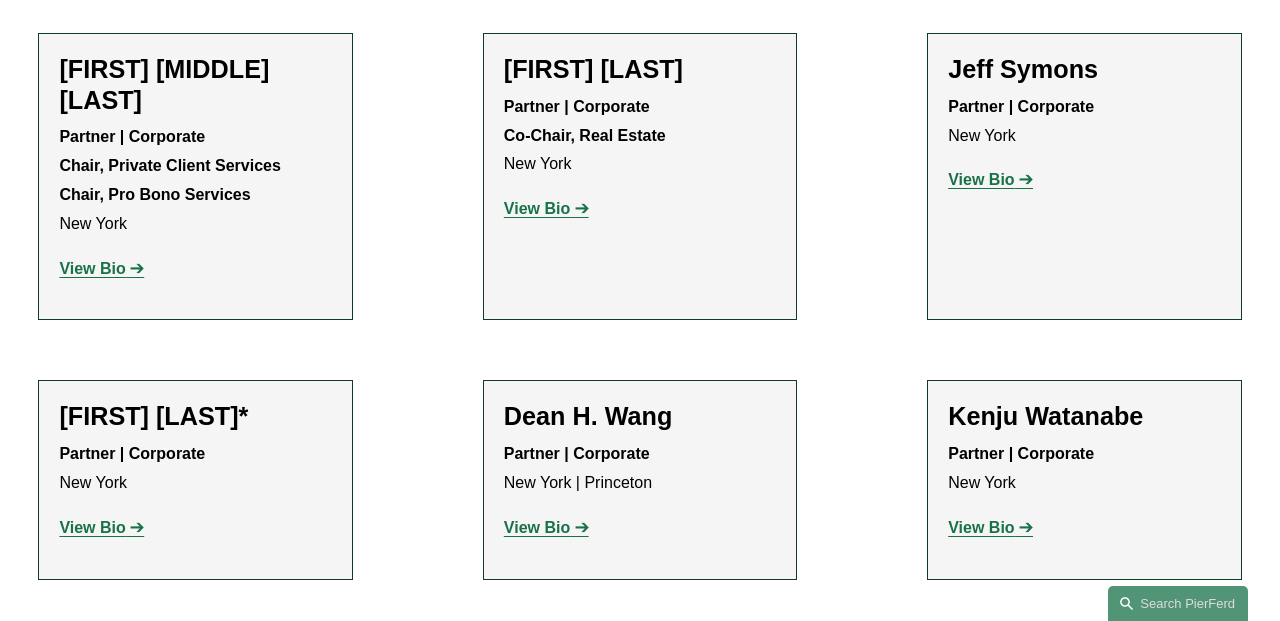 scroll, scrollTop: 3915, scrollLeft: 0, axis: vertical 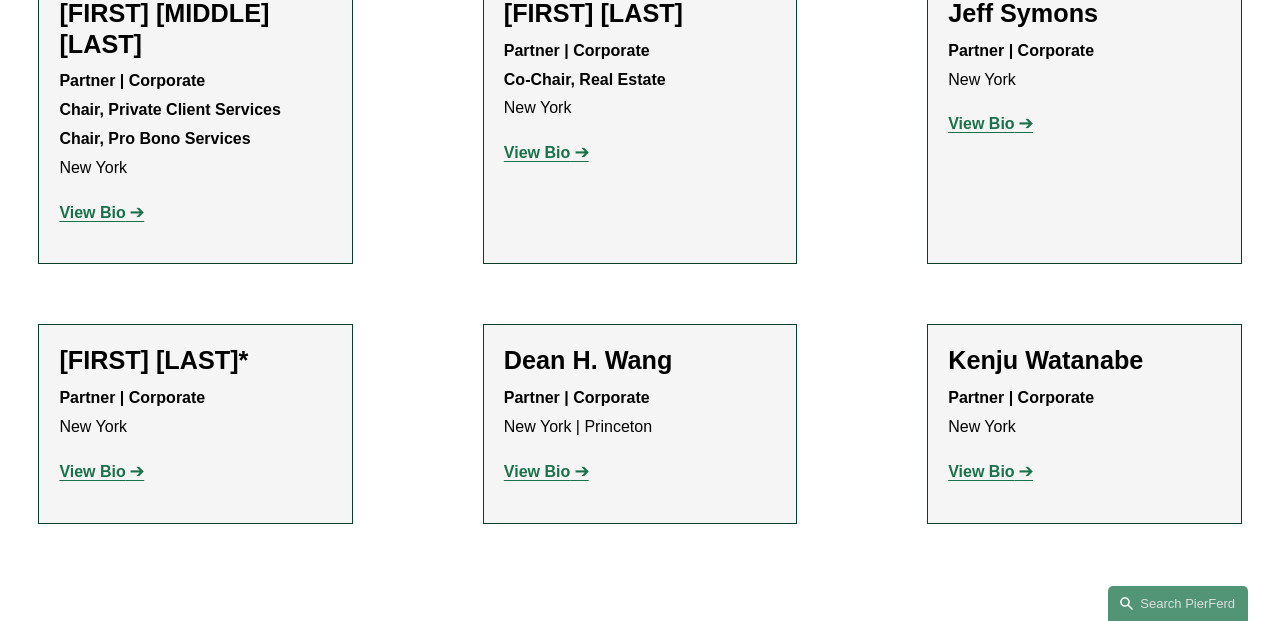 click on "View Bio" 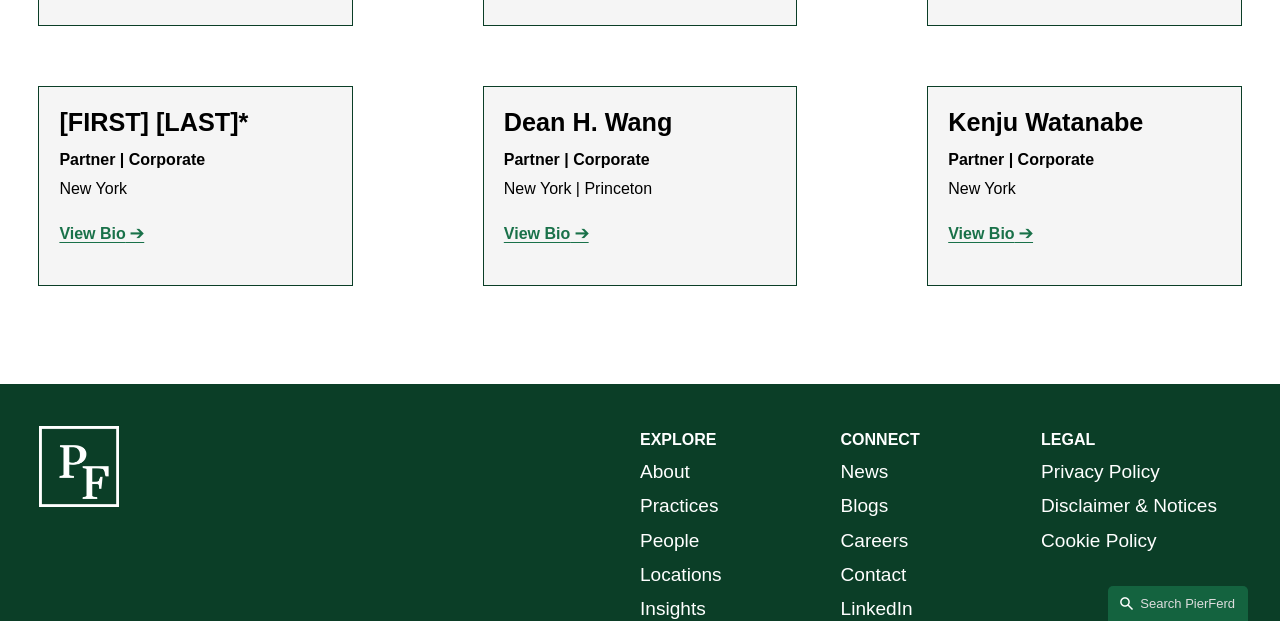 scroll, scrollTop: 4154, scrollLeft: 0, axis: vertical 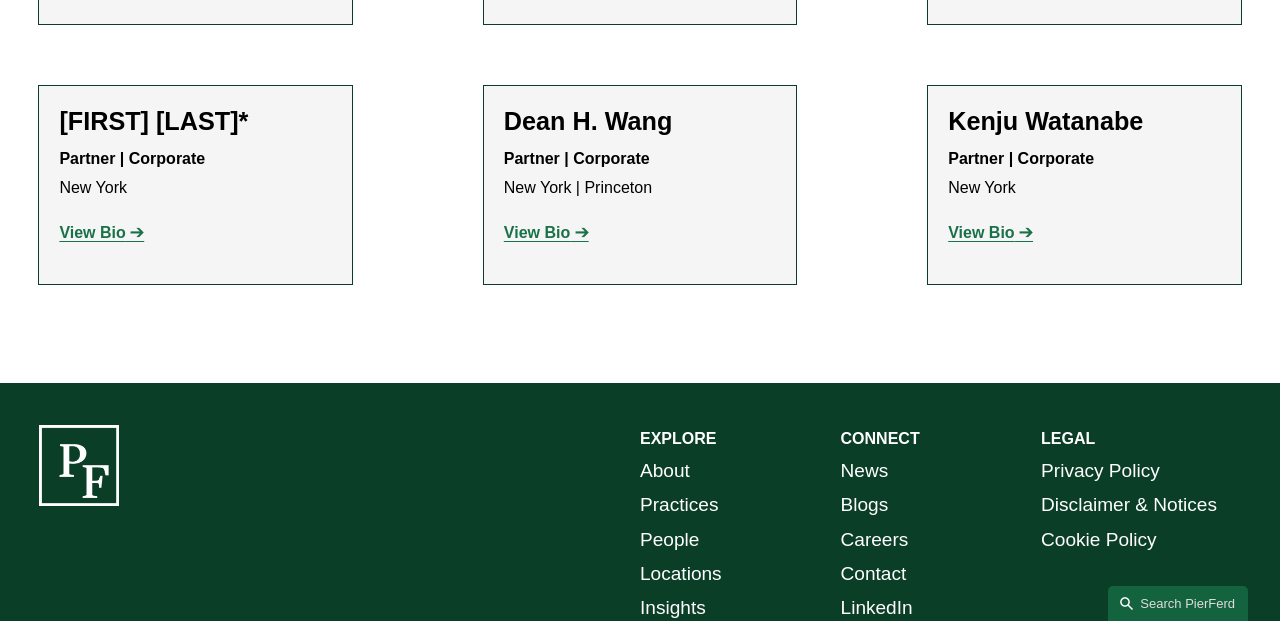 click on "View Bio" 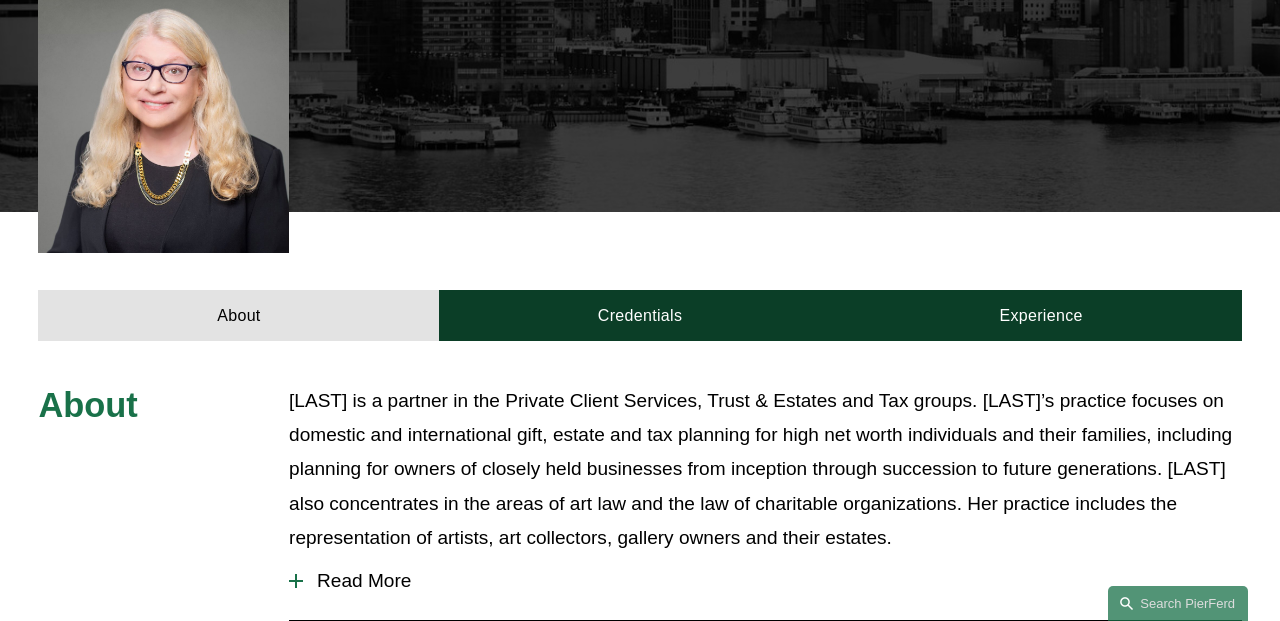scroll, scrollTop: 589, scrollLeft: 0, axis: vertical 